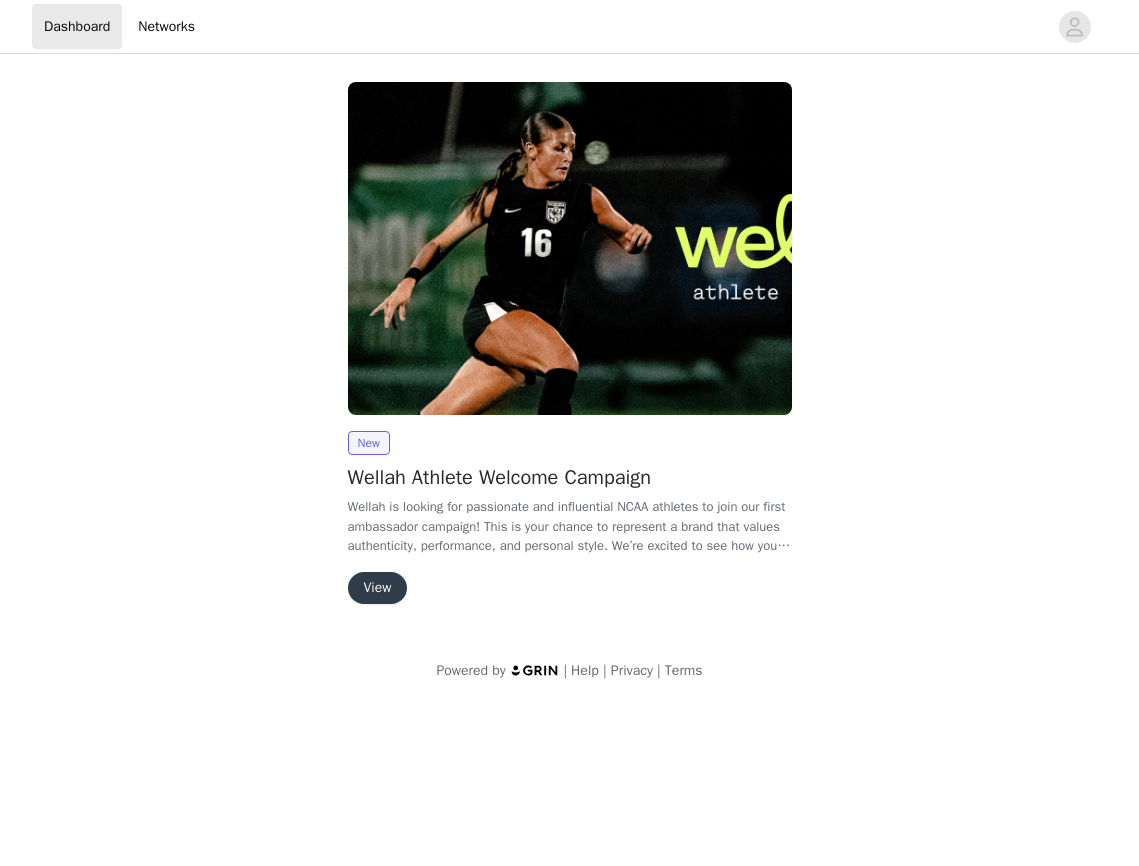 scroll, scrollTop: 0, scrollLeft: 0, axis: both 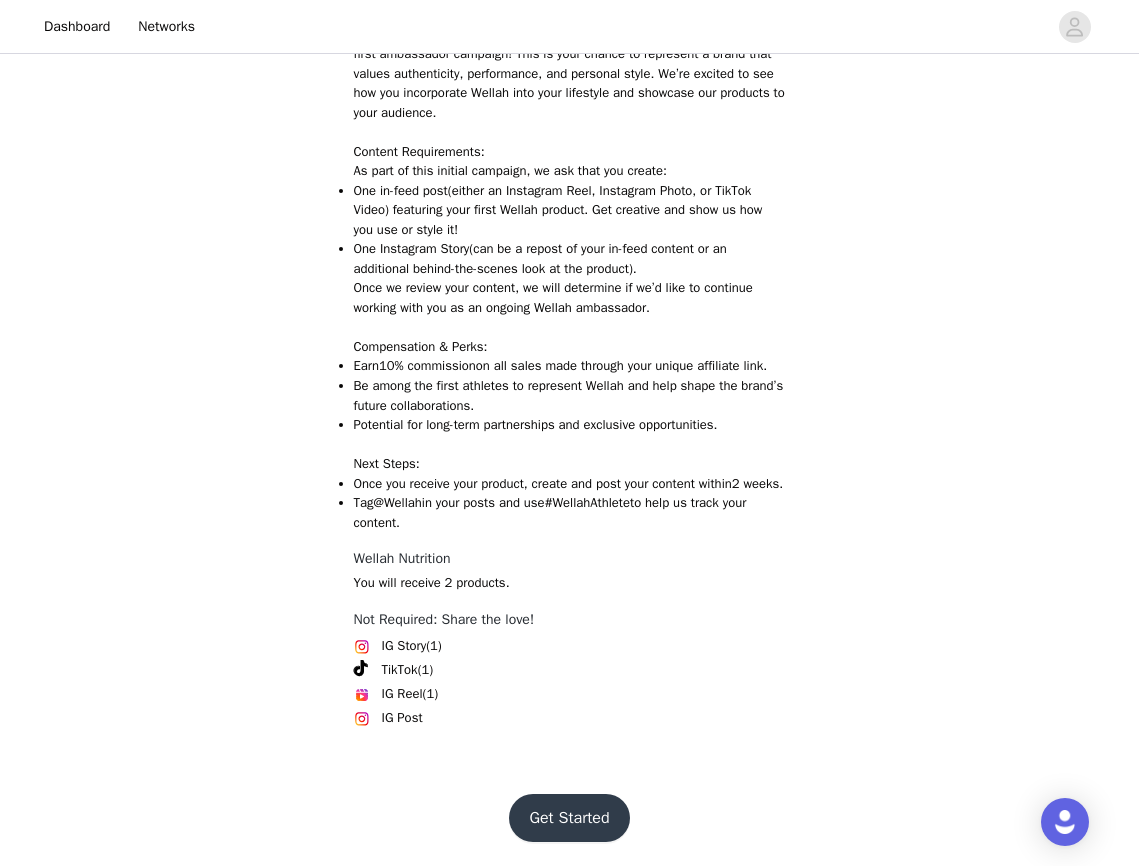 click on "Get Started" at bounding box center [569, 818] 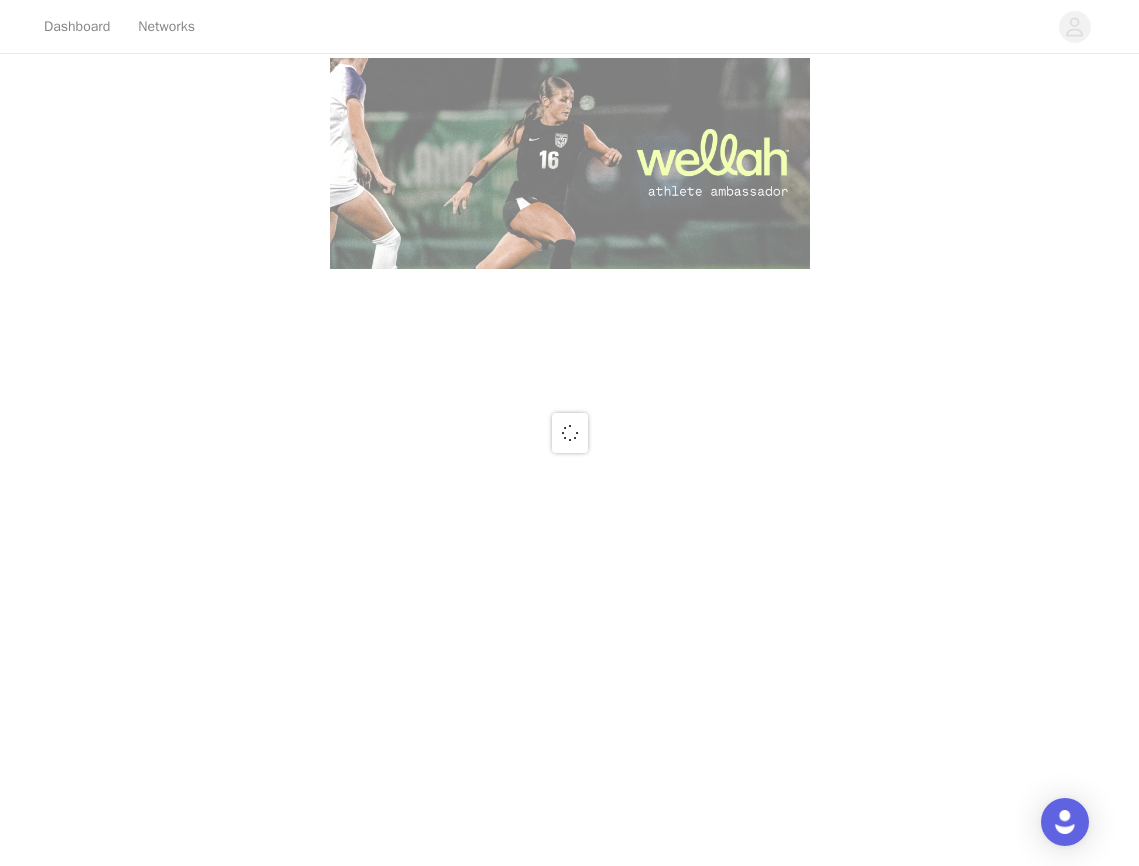 scroll, scrollTop: 0, scrollLeft: 0, axis: both 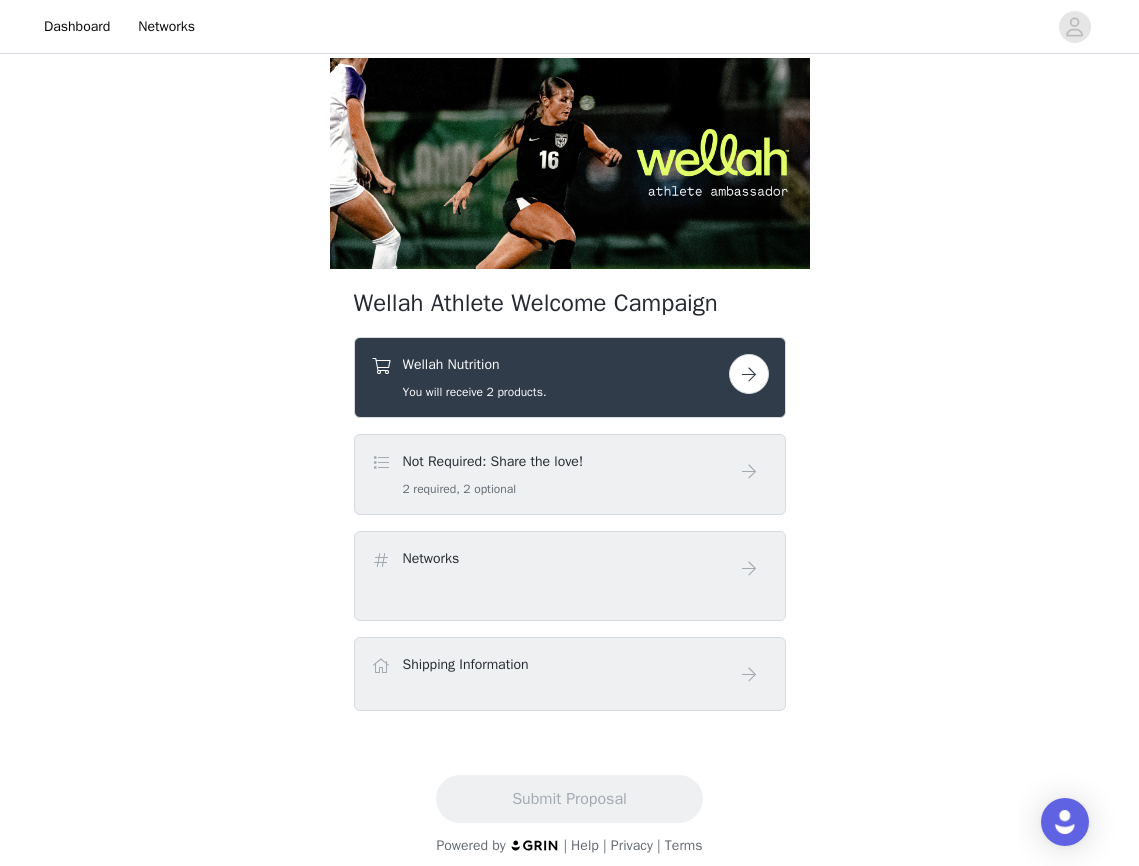 click at bounding box center (749, 374) 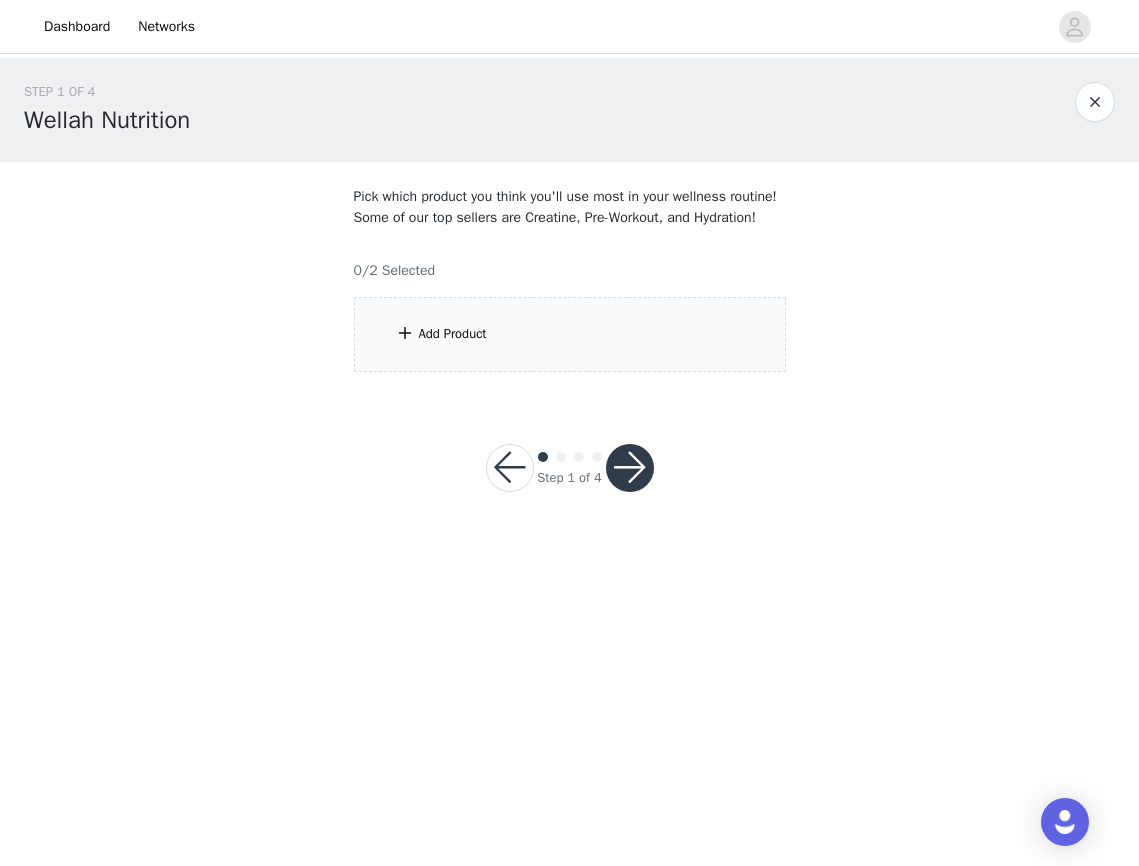 click on "Add Product" at bounding box center (570, 334) 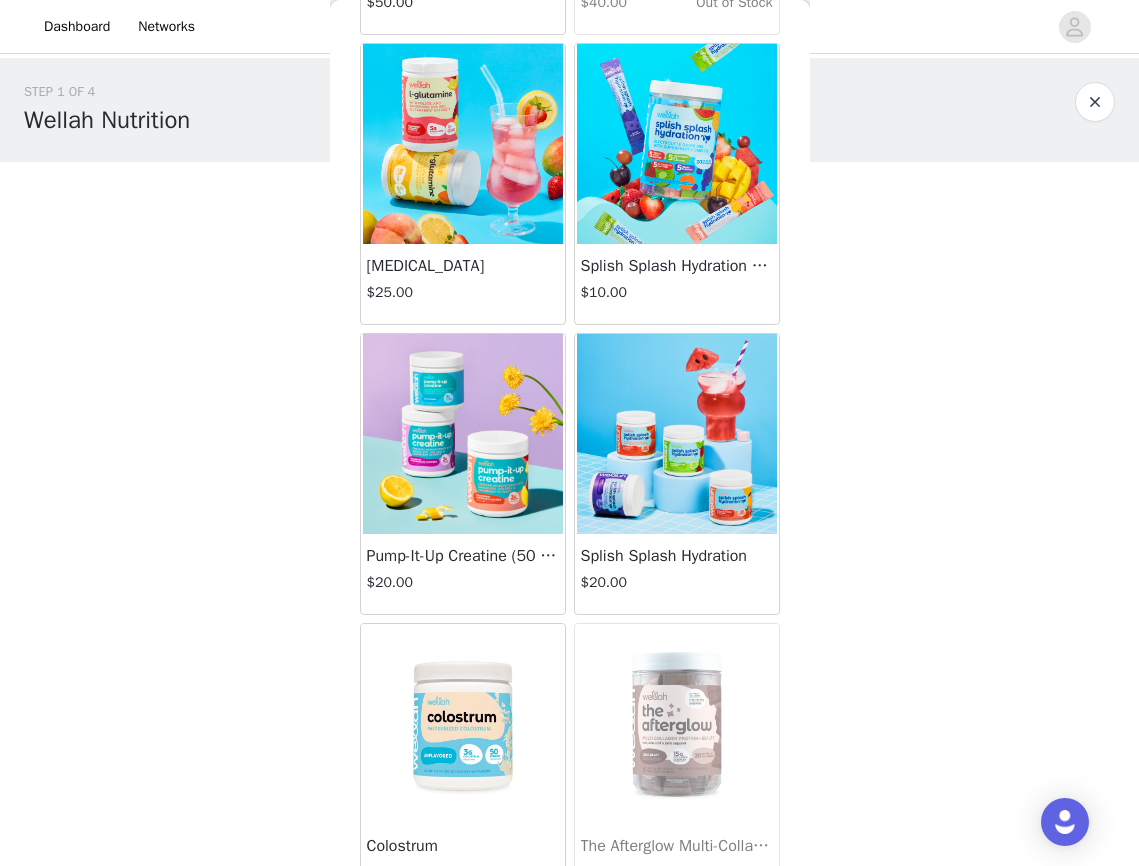 scroll, scrollTop: 652, scrollLeft: 0, axis: vertical 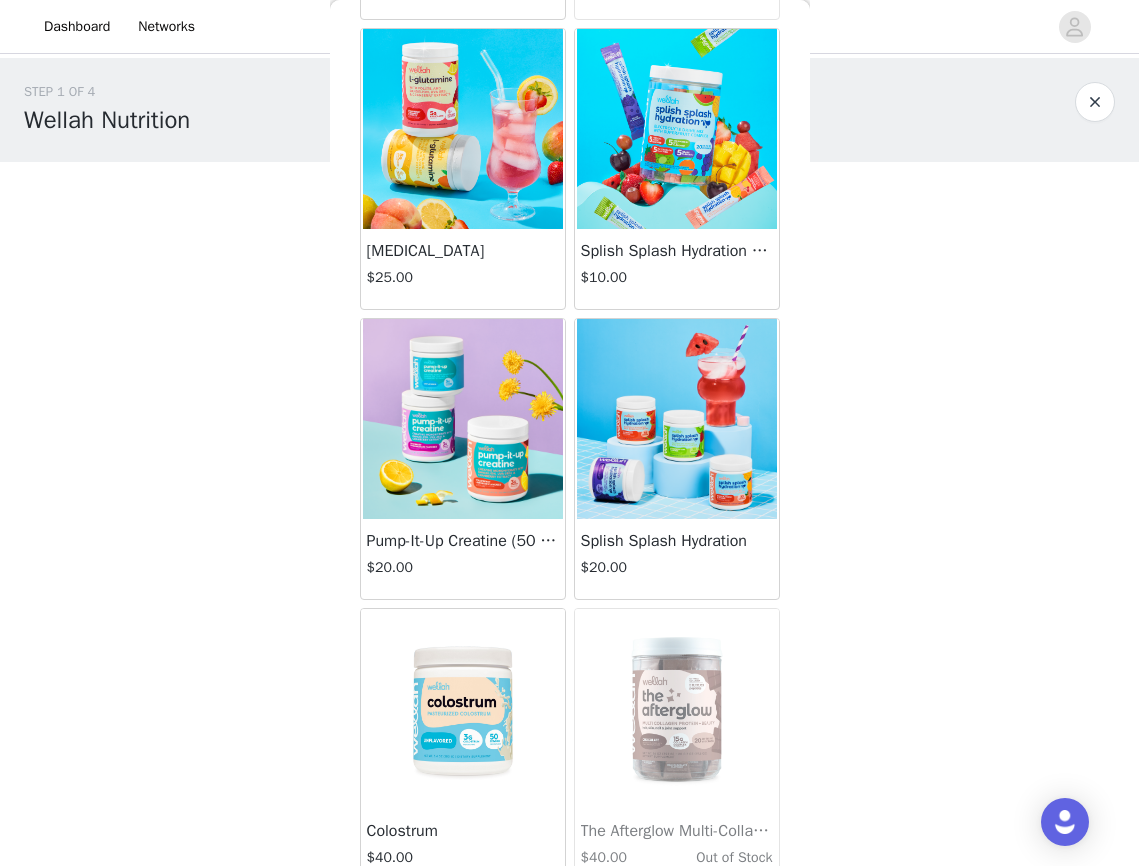 click at bounding box center (463, 419) 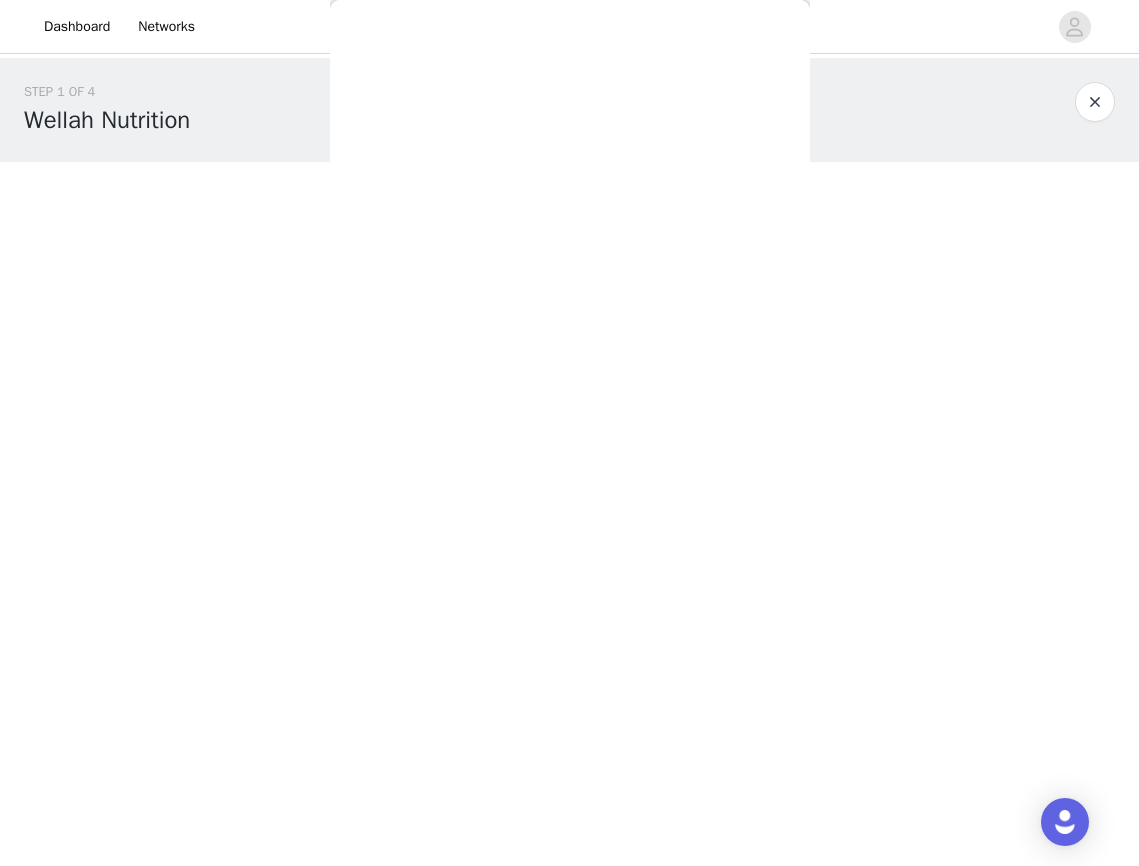 scroll, scrollTop: 0, scrollLeft: 0, axis: both 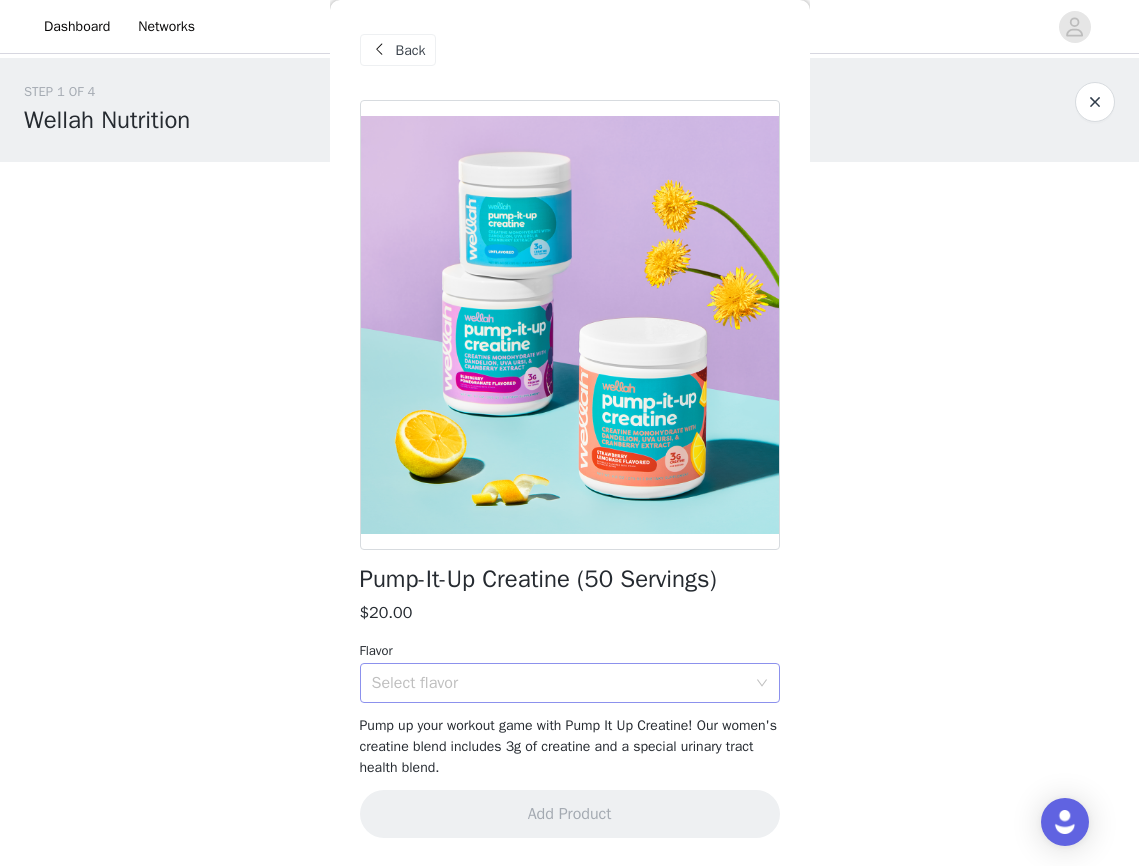 click on "Select flavor" at bounding box center [559, 683] 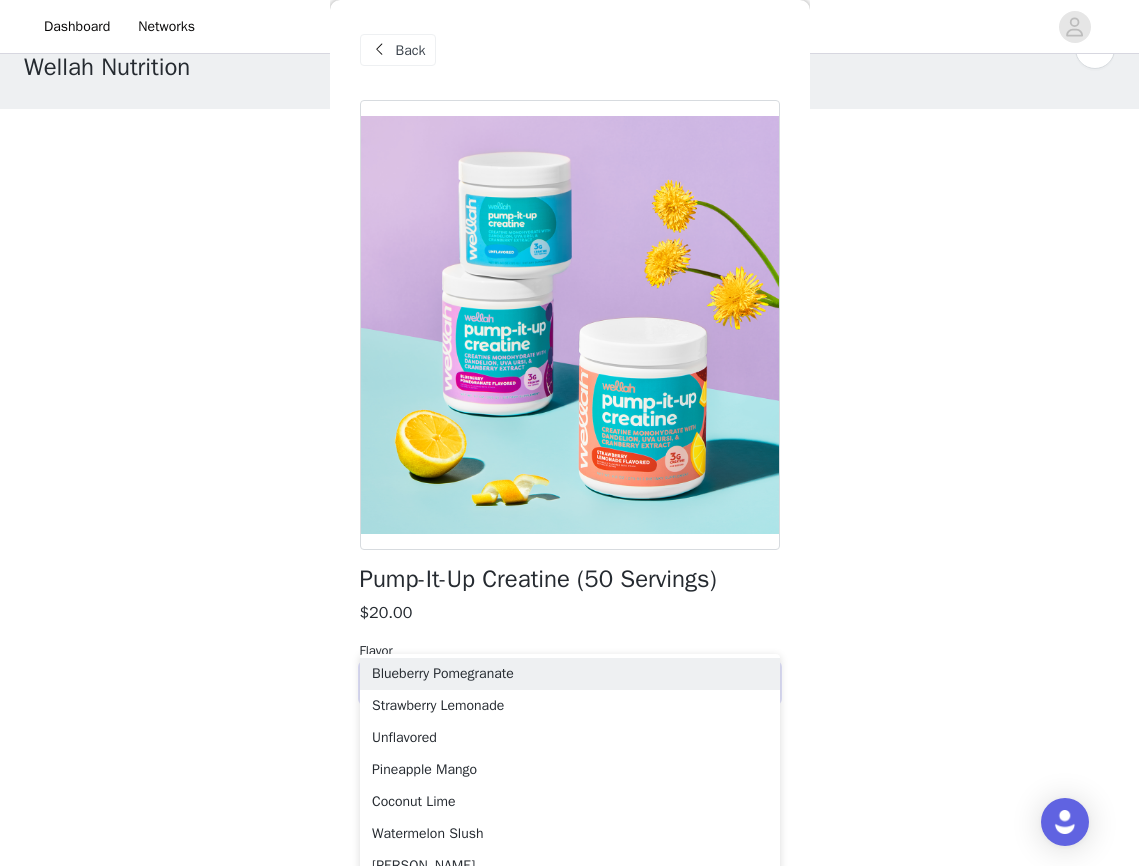 scroll, scrollTop: 91, scrollLeft: 0, axis: vertical 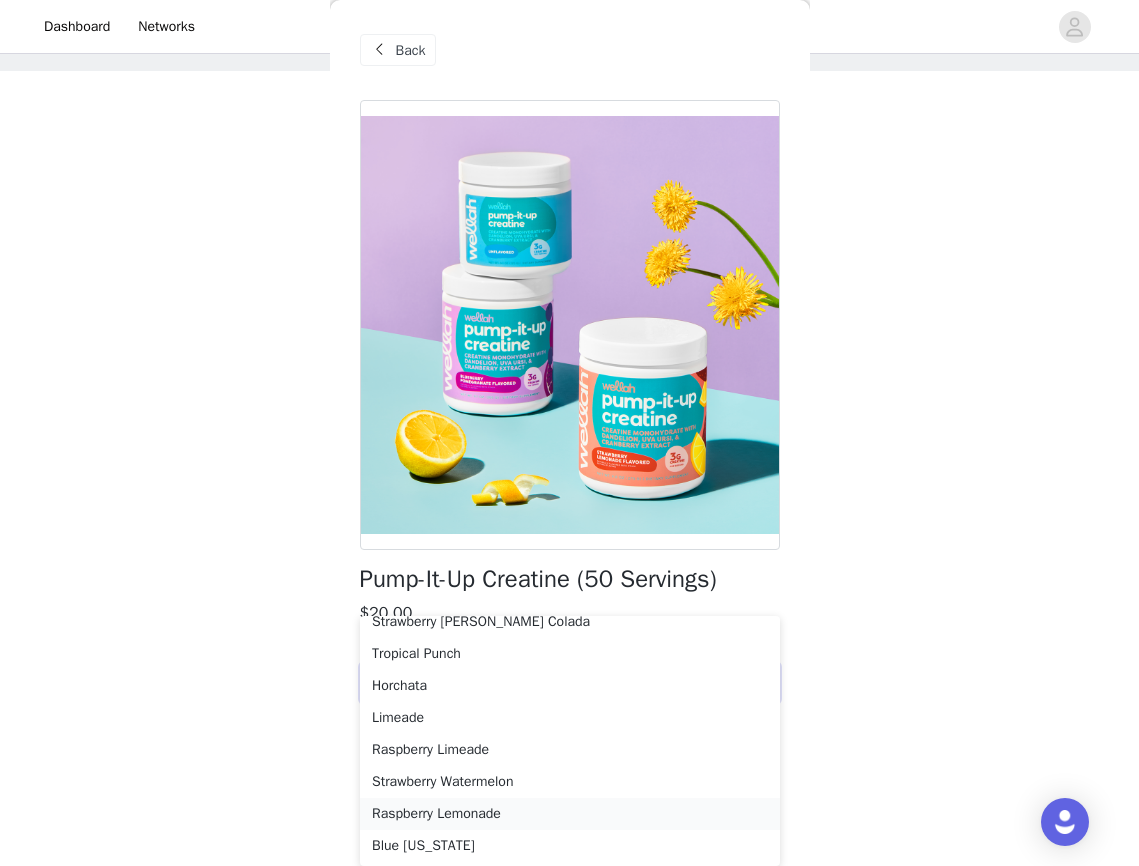 click on "Raspberry Lemonade" at bounding box center [570, 814] 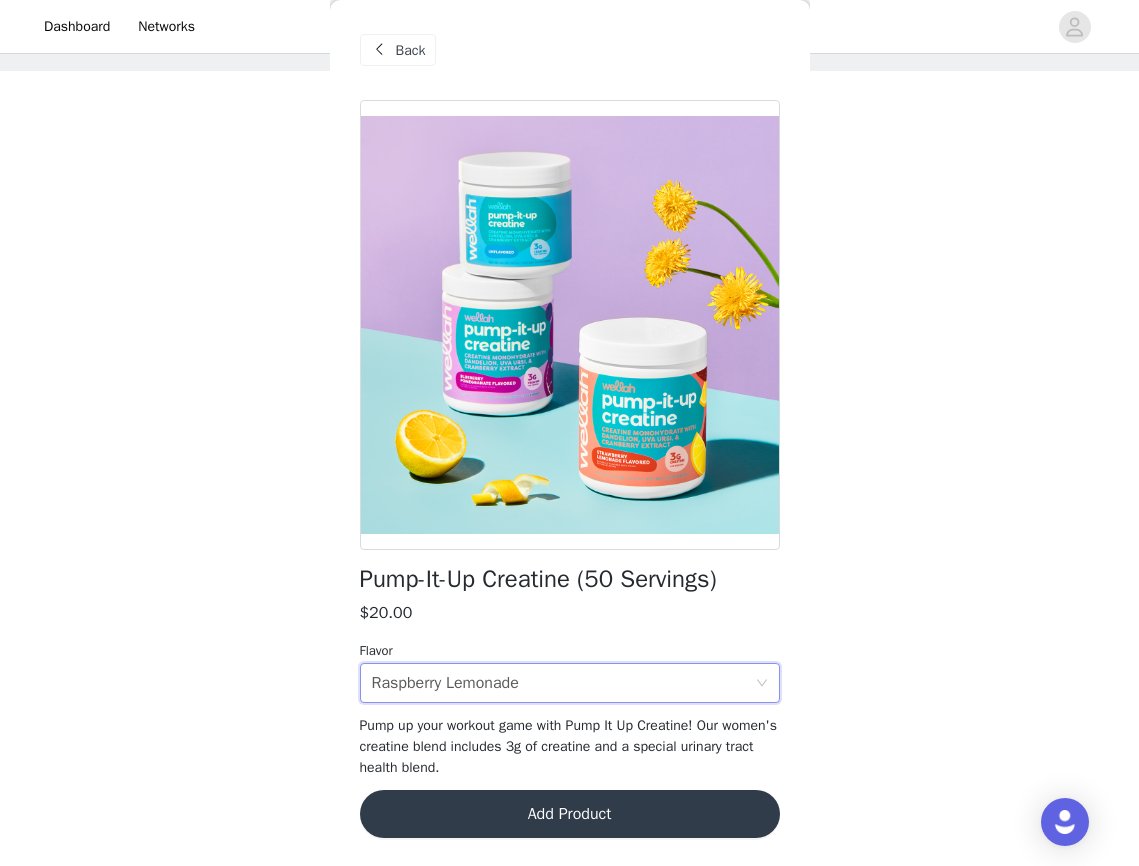 scroll, scrollTop: 0, scrollLeft: 0, axis: both 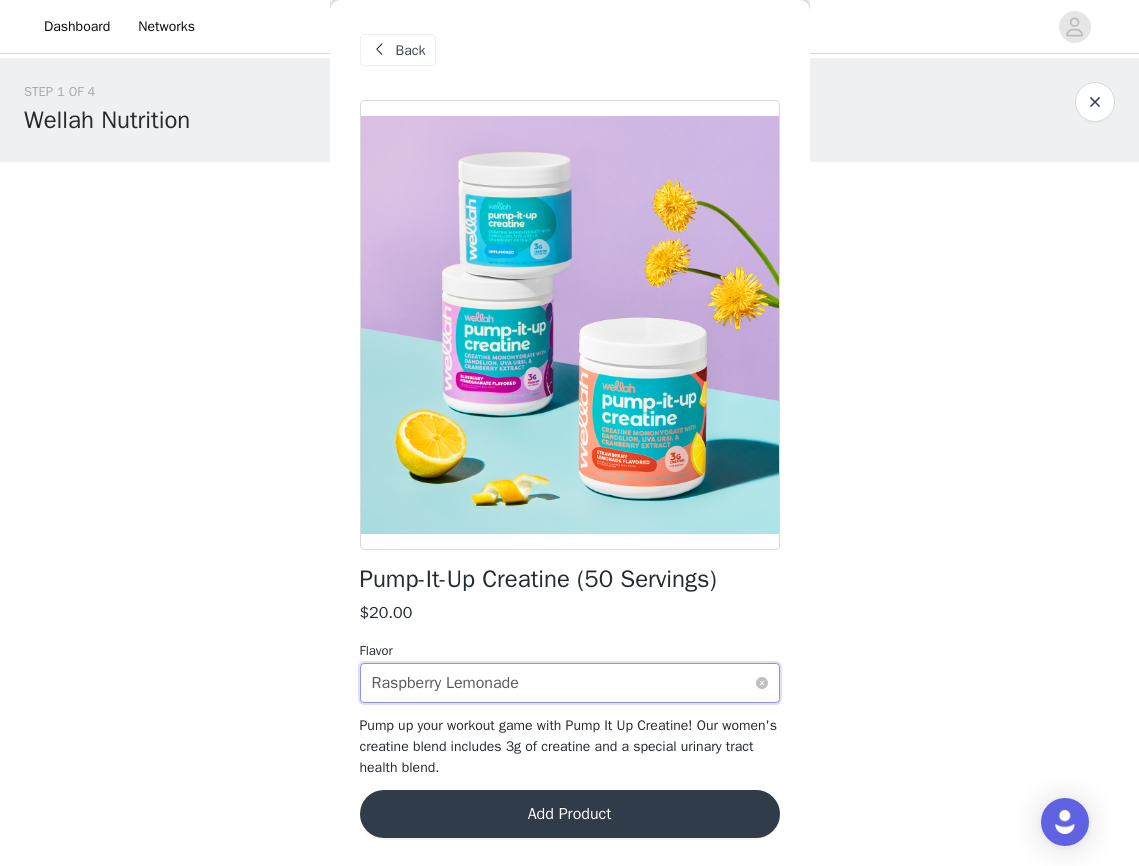 click on "Select flavor Raspberry Lemonade" at bounding box center [563, 683] 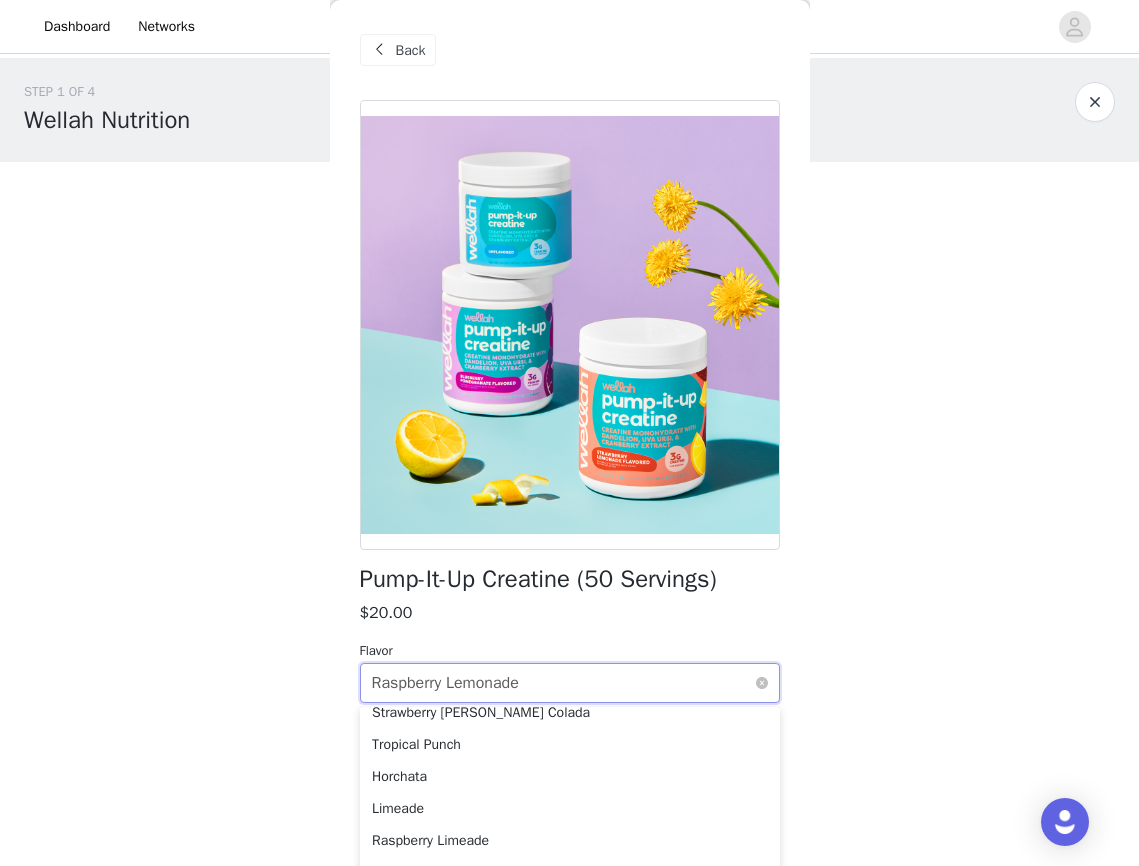 scroll, scrollTop: 91, scrollLeft: 0, axis: vertical 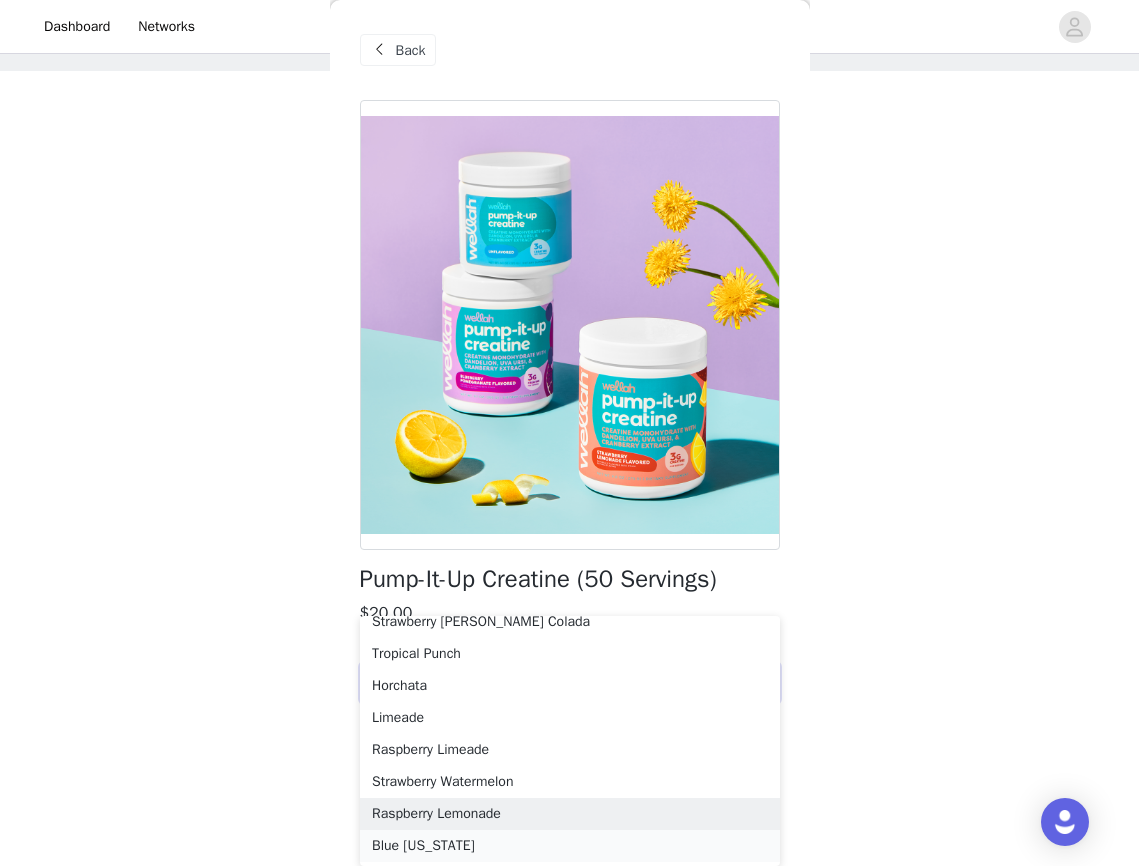 click on "Blue [US_STATE]" at bounding box center [570, 846] 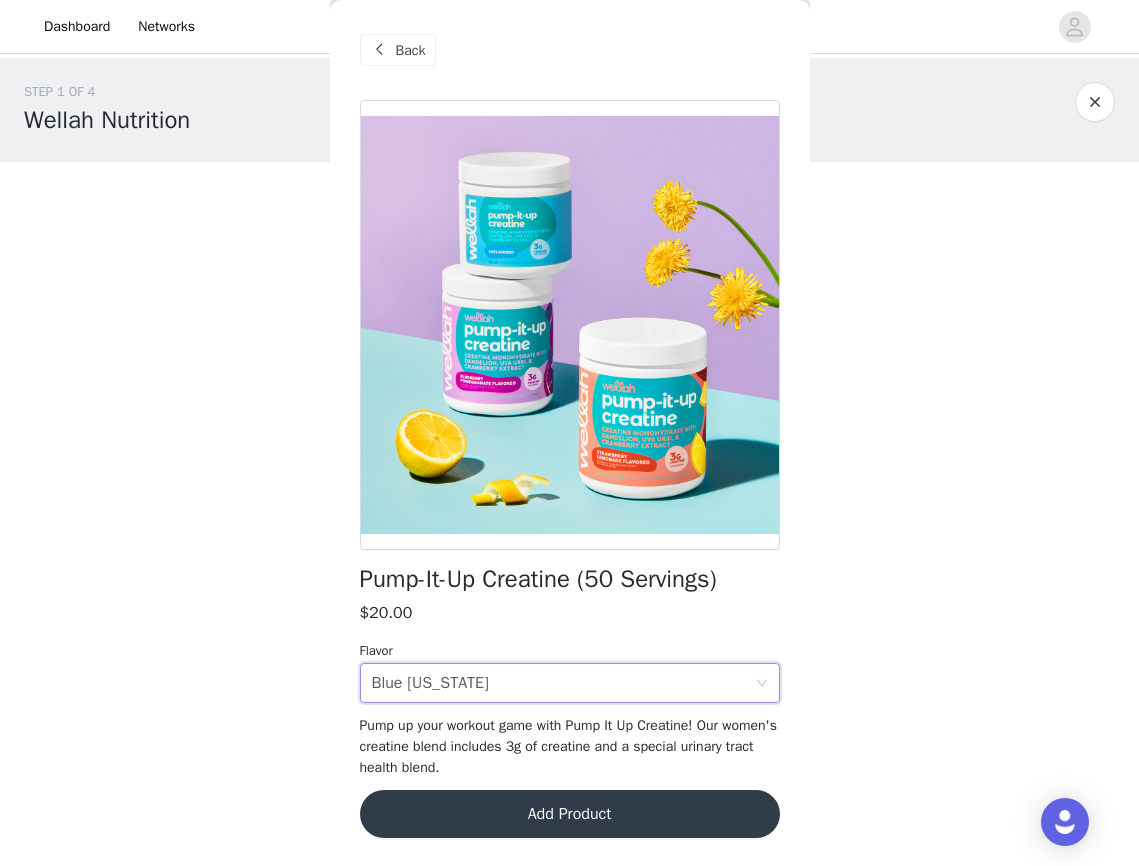 scroll, scrollTop: 0, scrollLeft: 0, axis: both 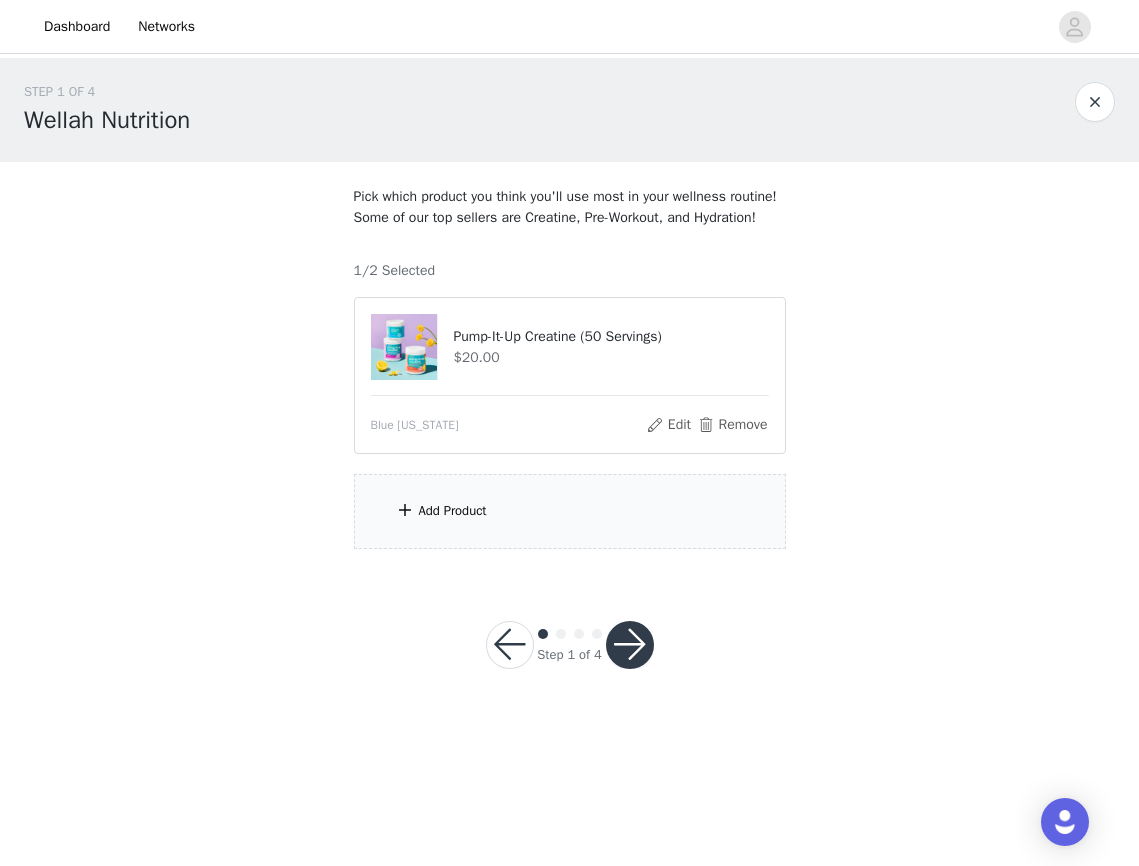 click on "Add Product" at bounding box center [570, 511] 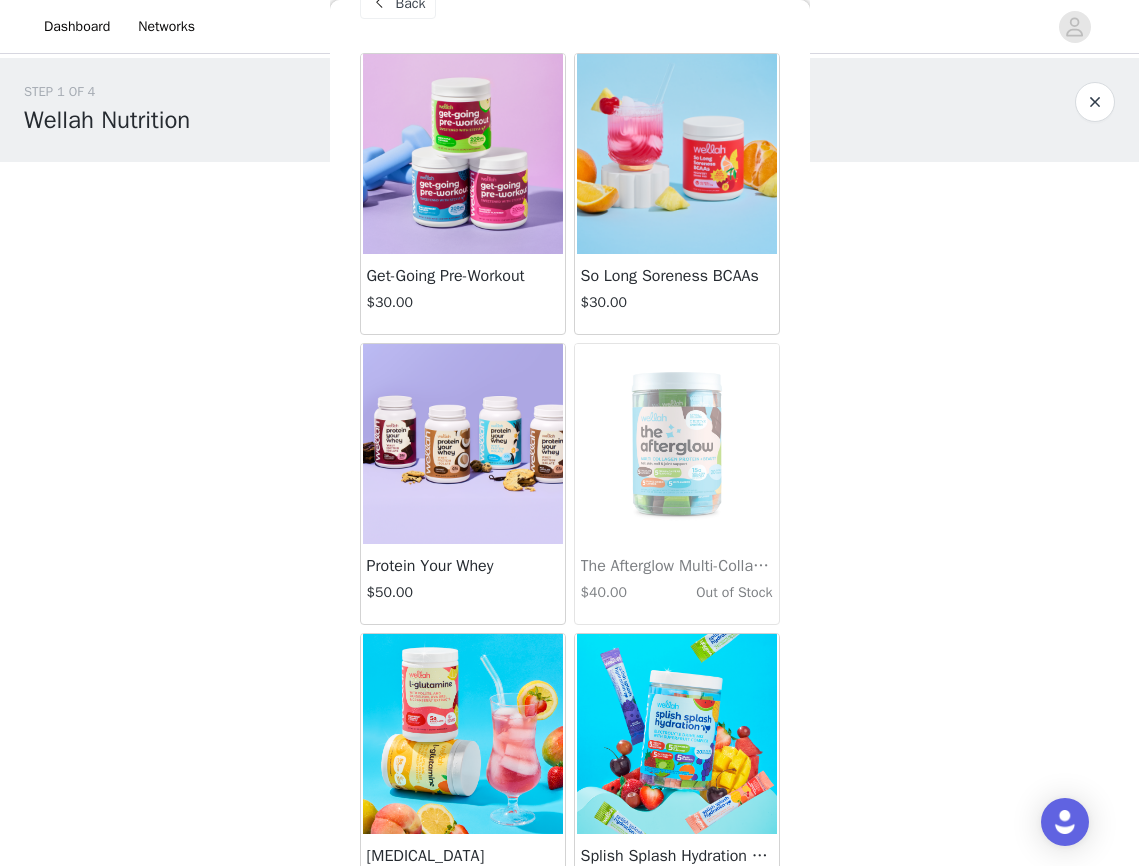 scroll, scrollTop: 34, scrollLeft: 0, axis: vertical 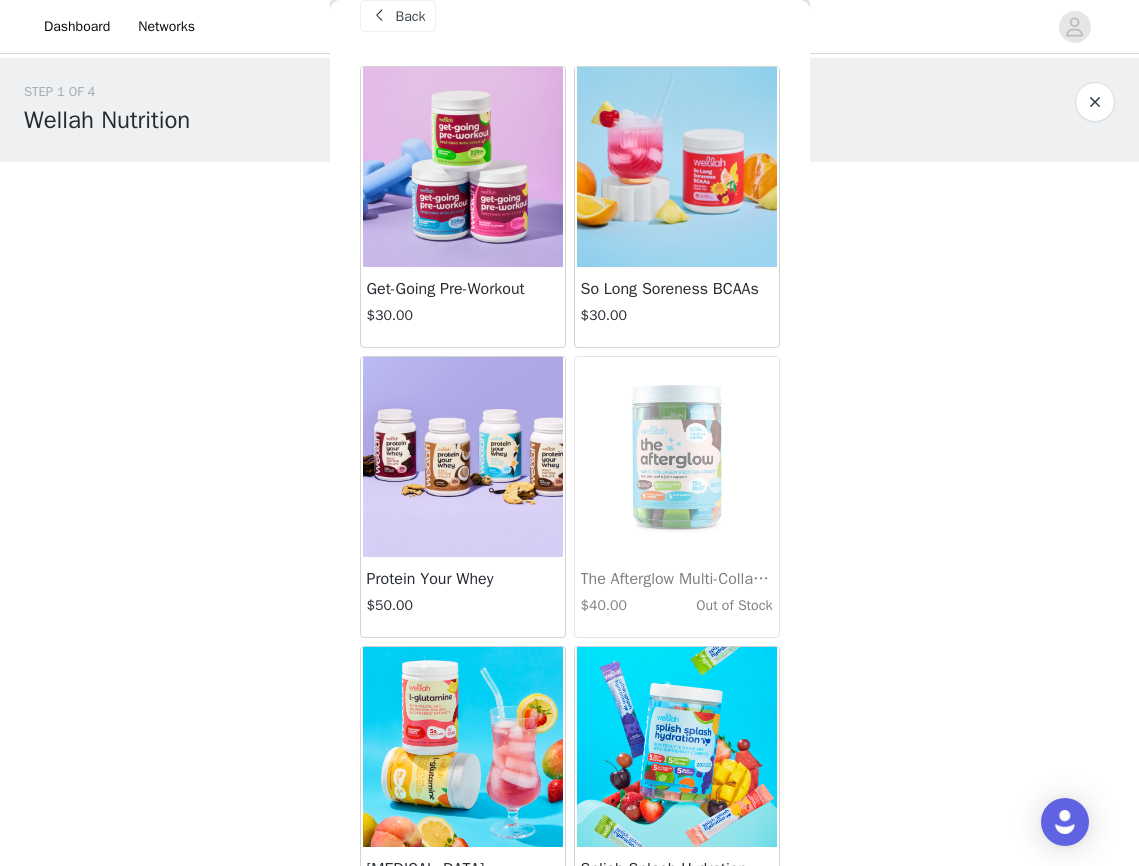 click at bounding box center (463, 457) 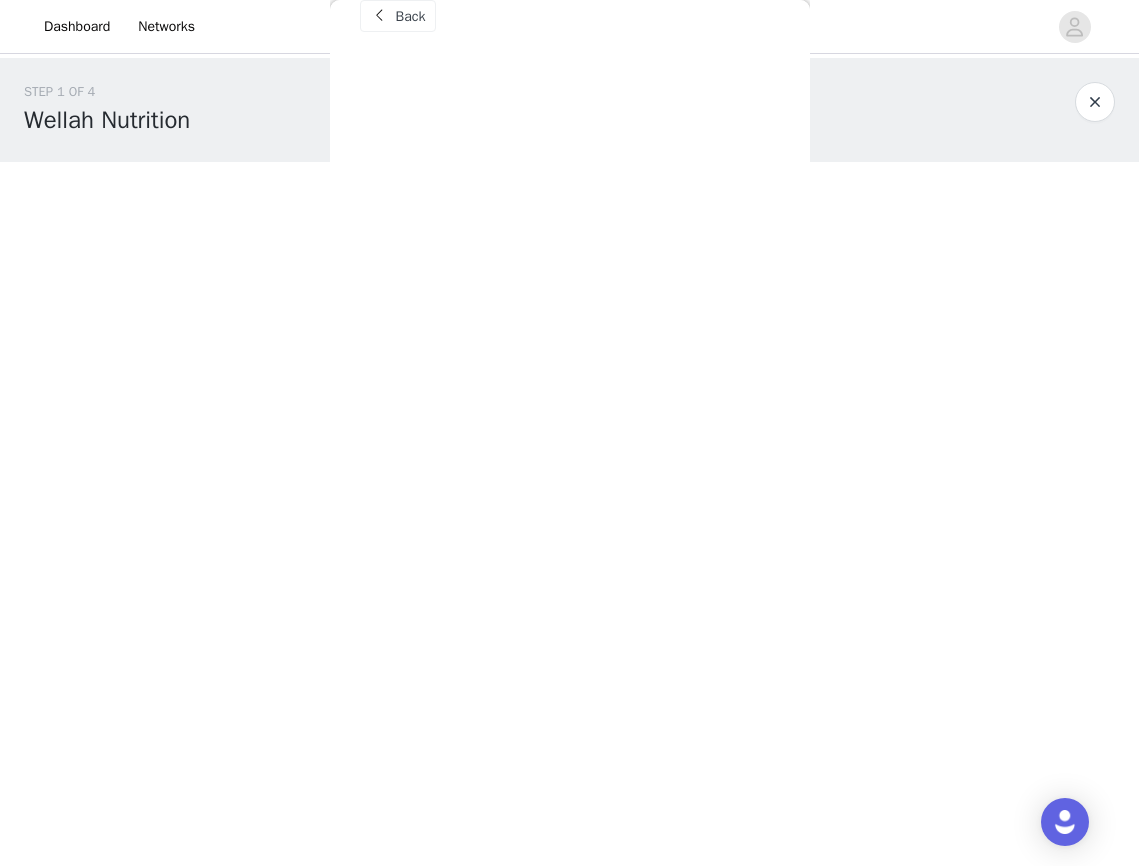 scroll, scrollTop: 16, scrollLeft: 0, axis: vertical 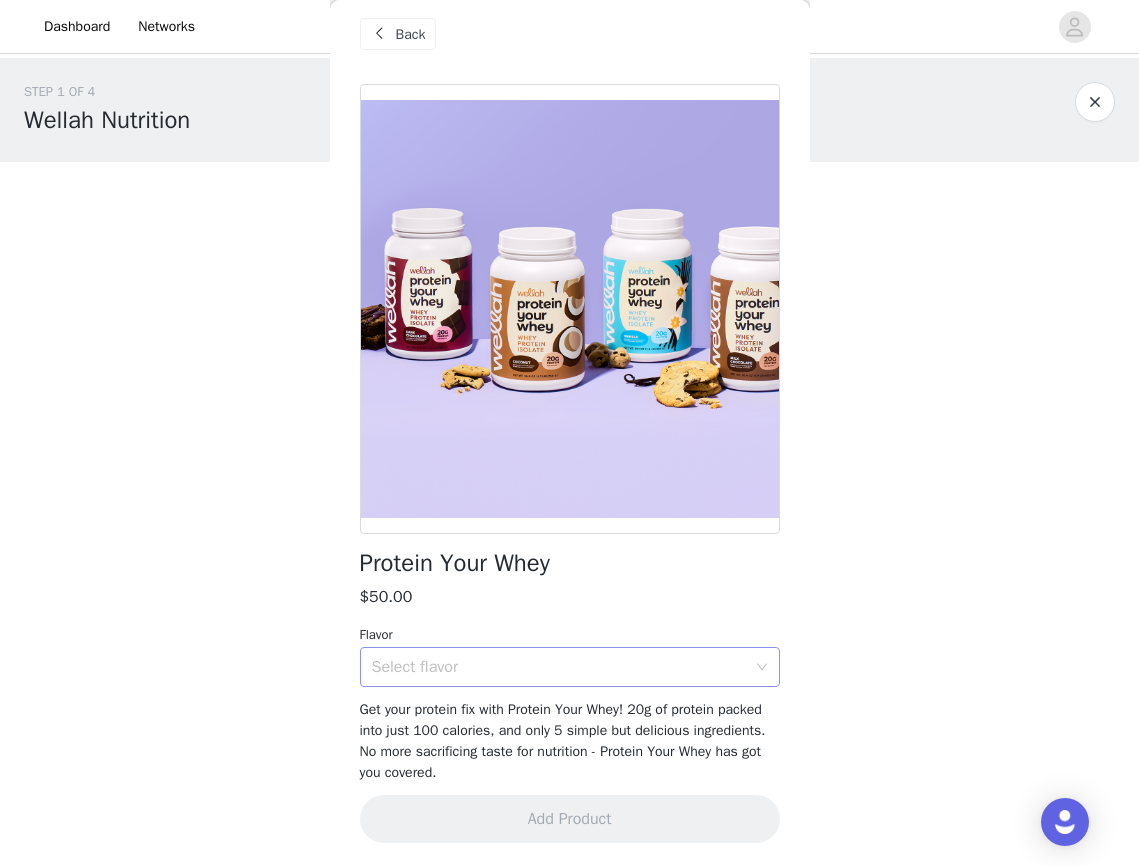 click on "Select flavor" at bounding box center [559, 667] 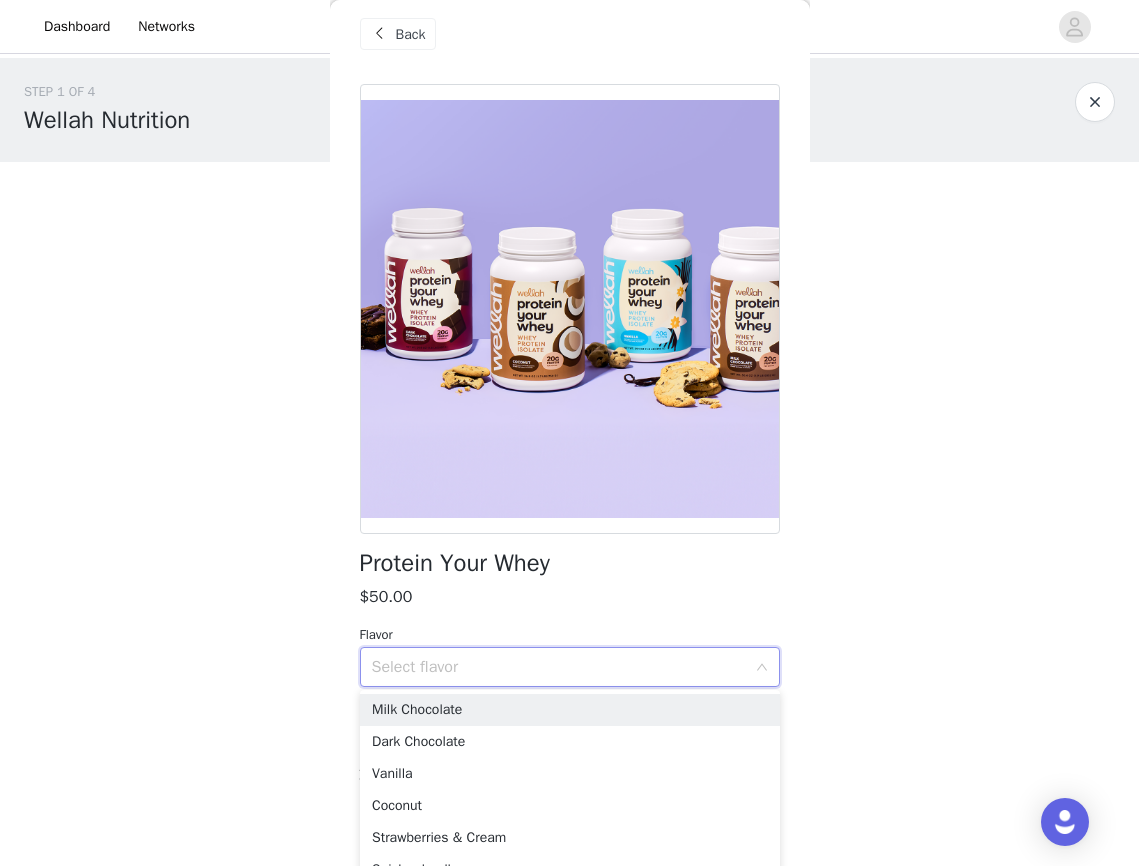scroll, scrollTop: 56, scrollLeft: 0, axis: vertical 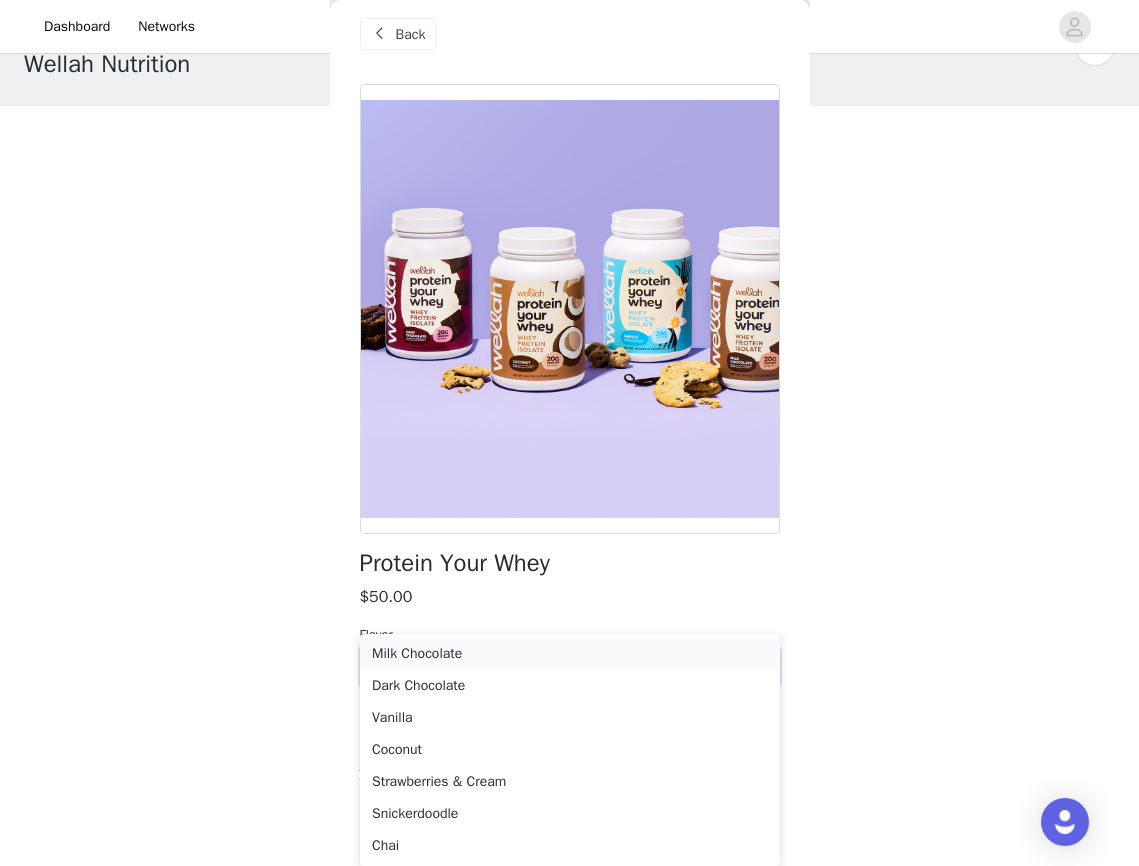 click on "Milk Chocolate" at bounding box center [570, 654] 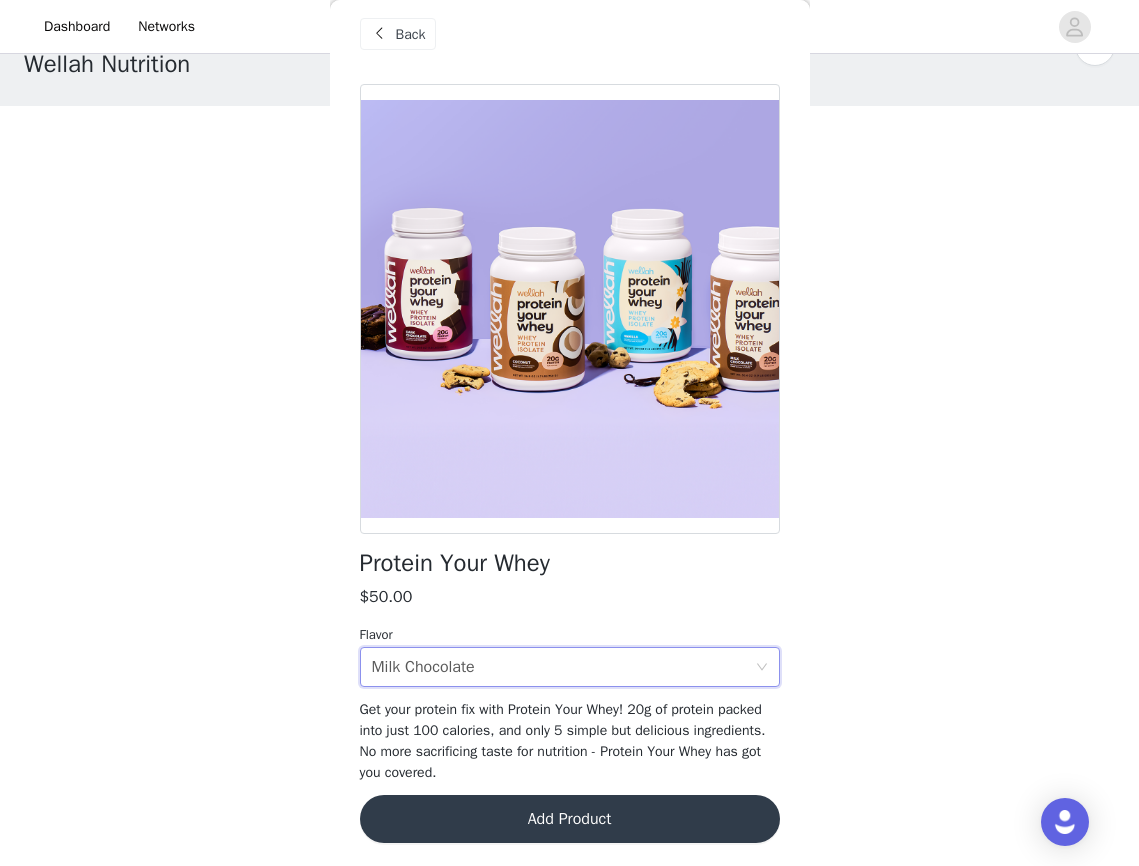 scroll, scrollTop: 0, scrollLeft: 0, axis: both 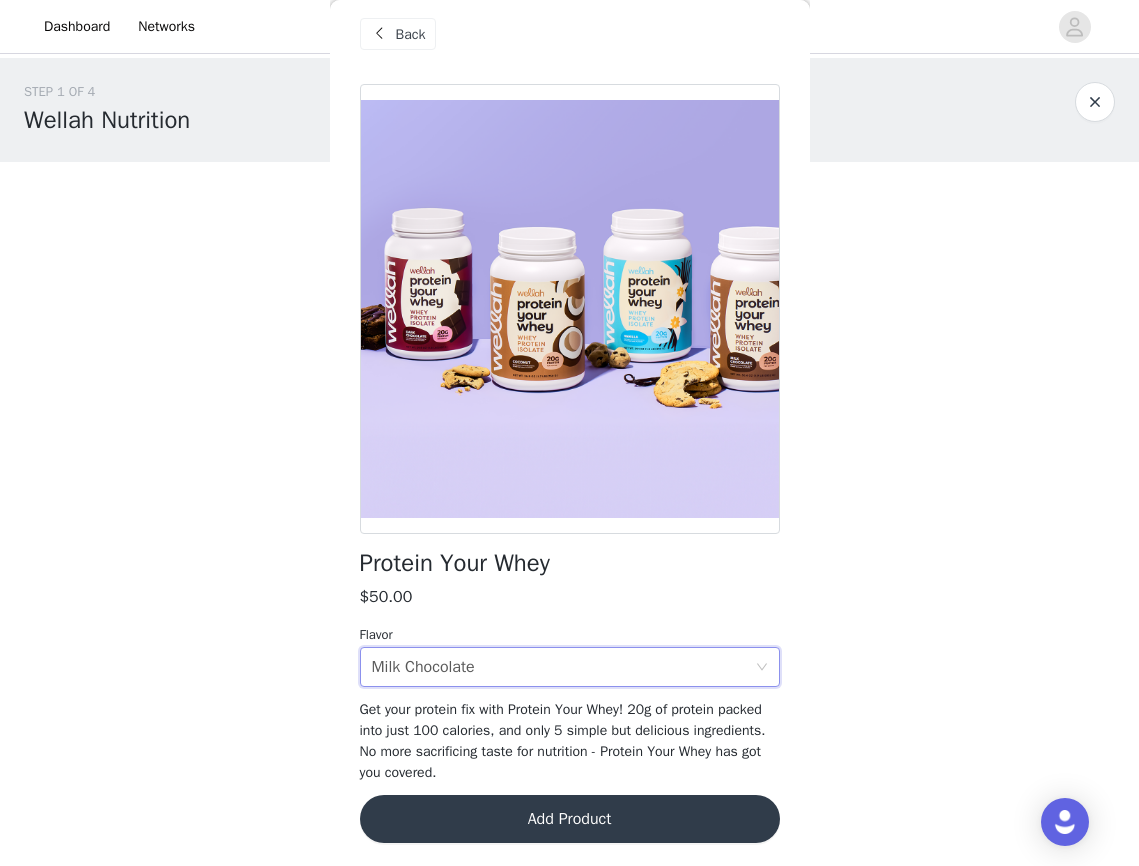 click on "Add Product" at bounding box center (570, 819) 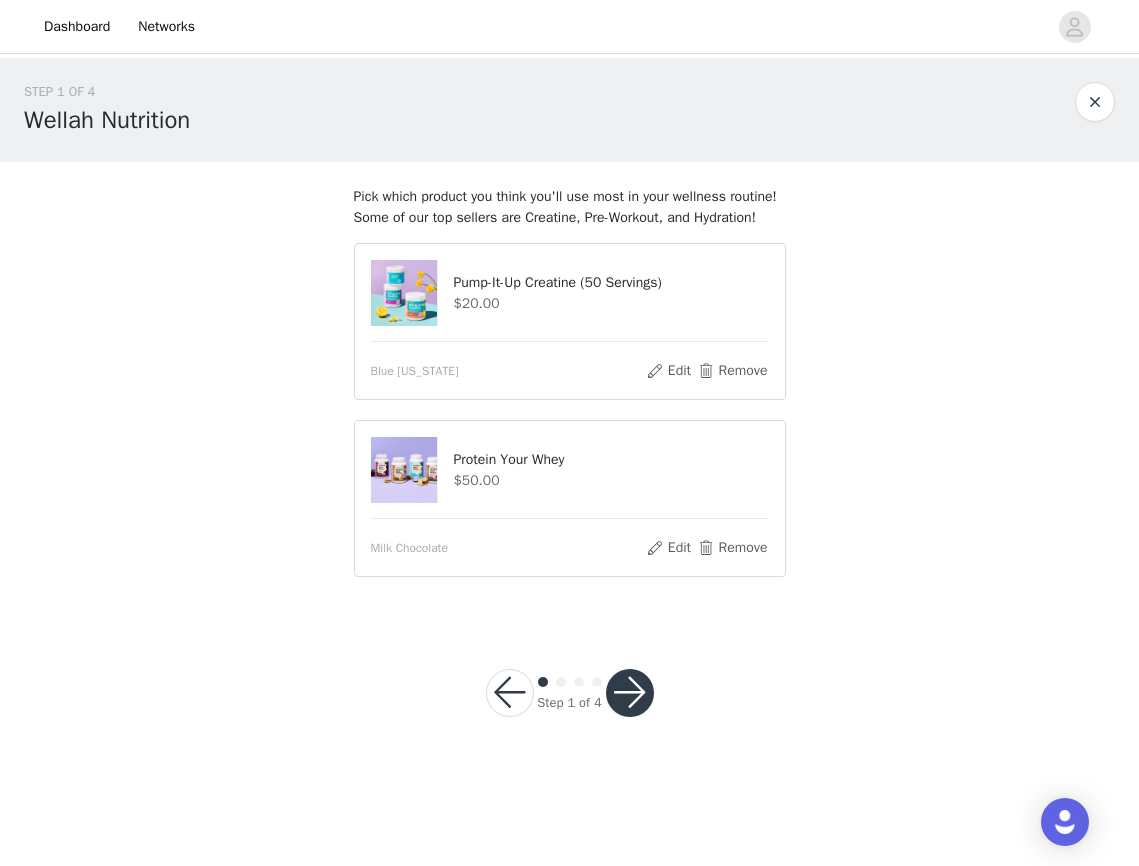 click at bounding box center [630, 693] 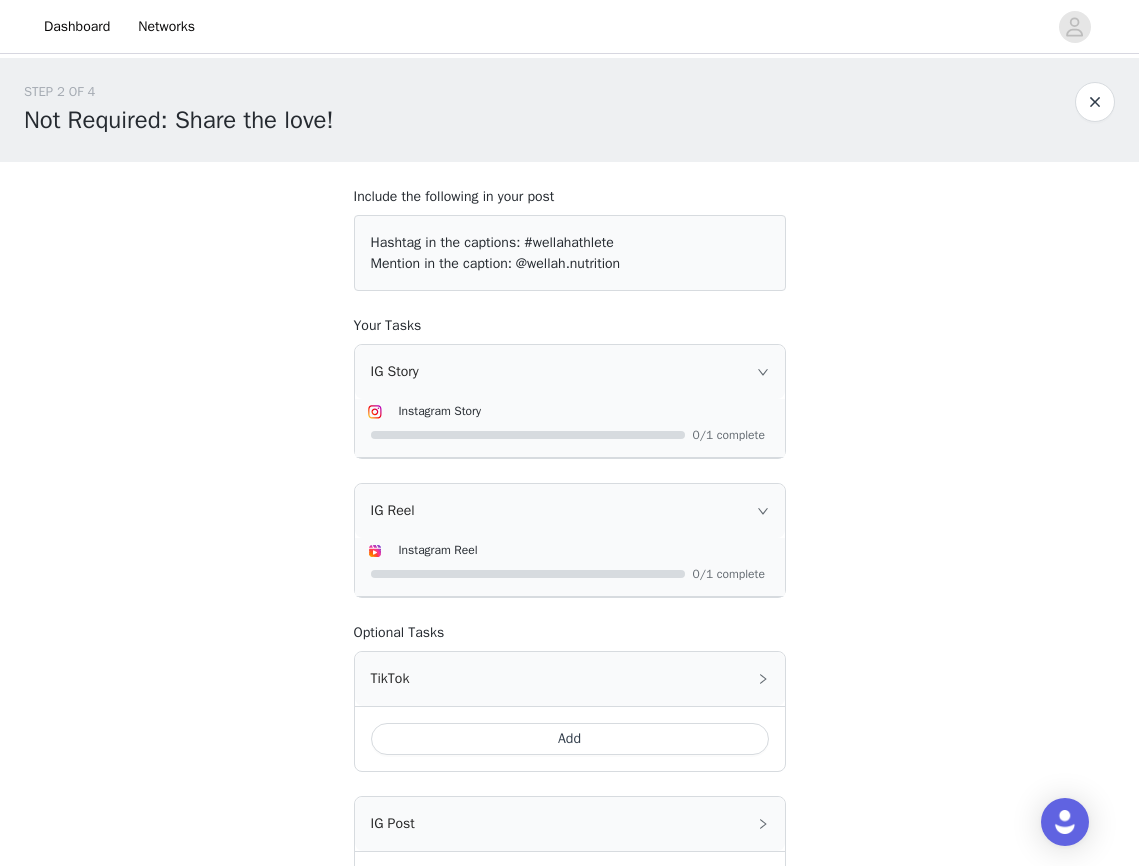 click 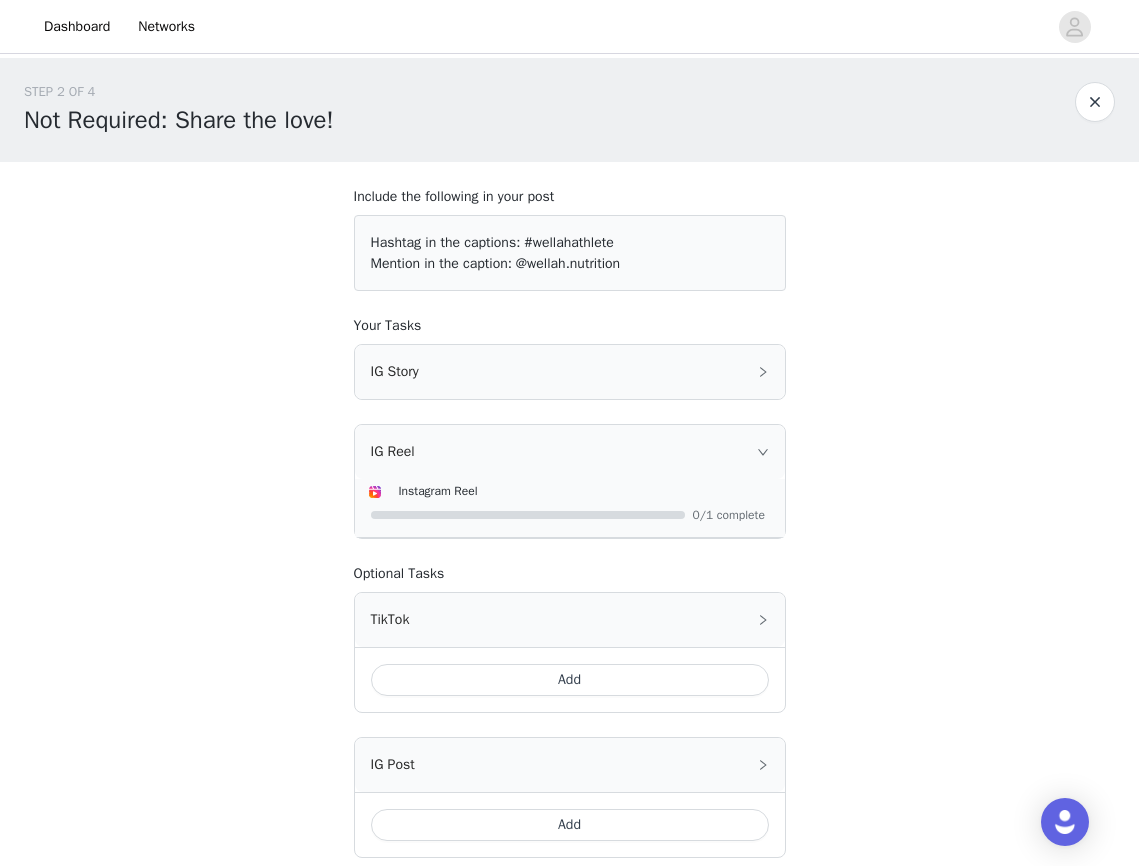 click 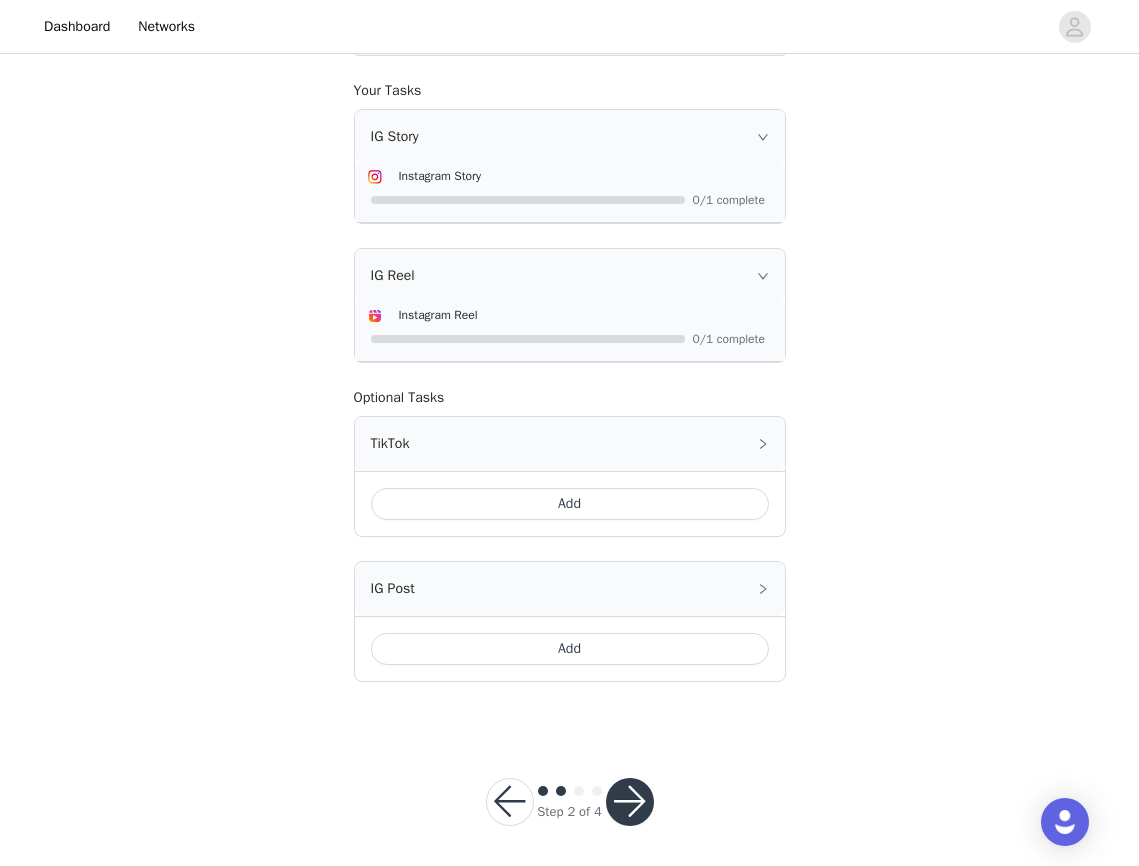 scroll, scrollTop: 233, scrollLeft: 0, axis: vertical 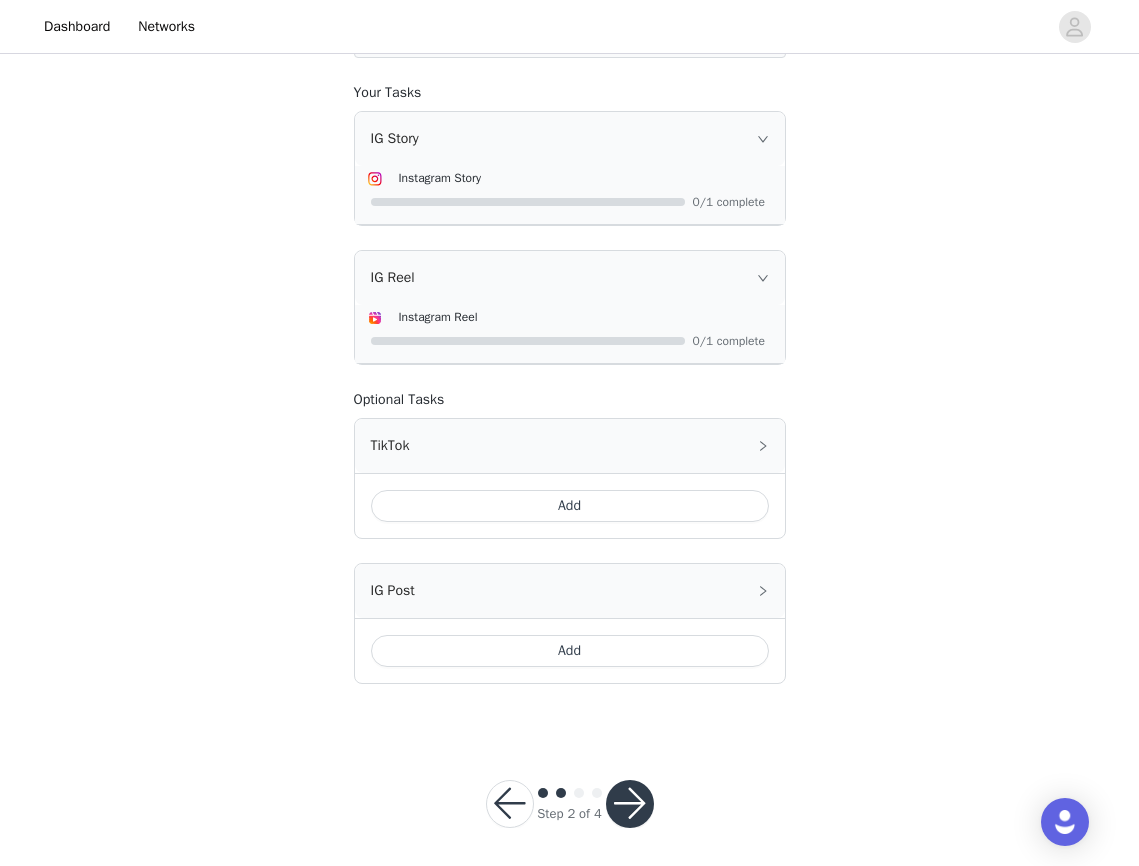click at bounding box center (630, 804) 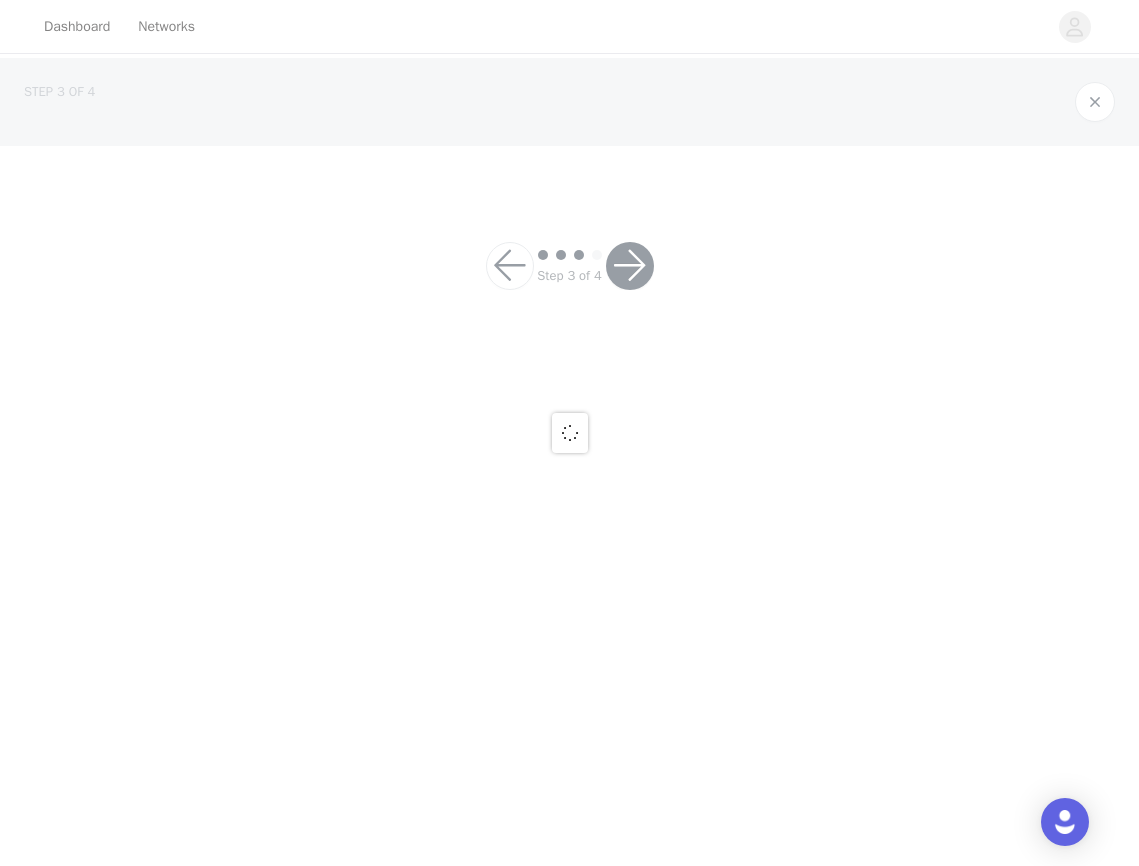 scroll, scrollTop: 0, scrollLeft: 0, axis: both 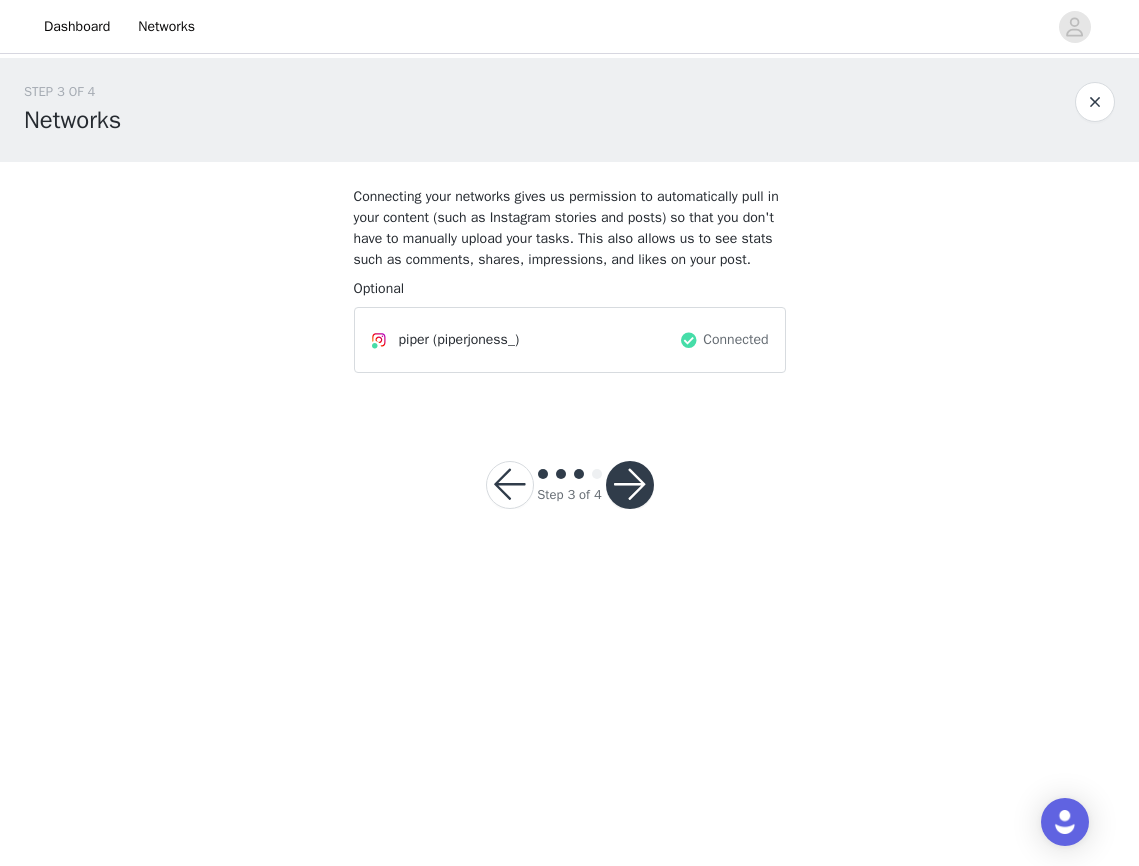 click at bounding box center [630, 485] 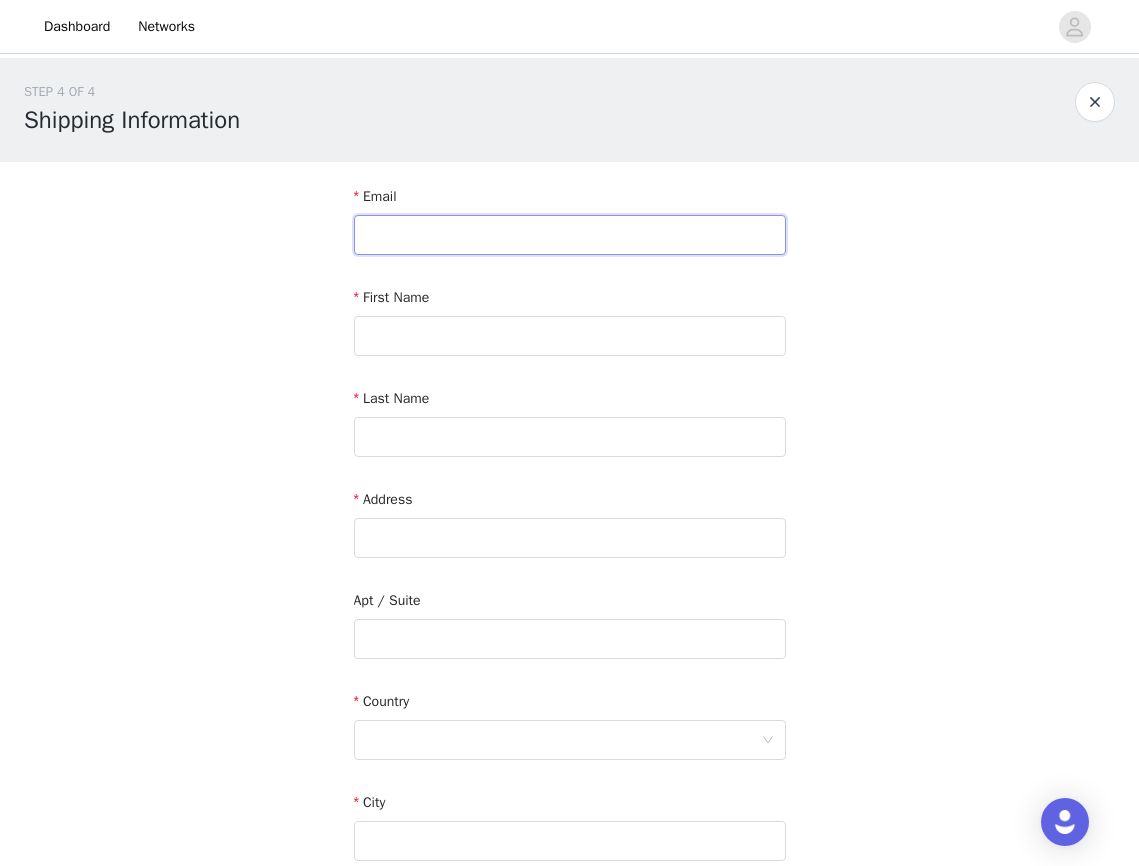 click at bounding box center [570, 235] 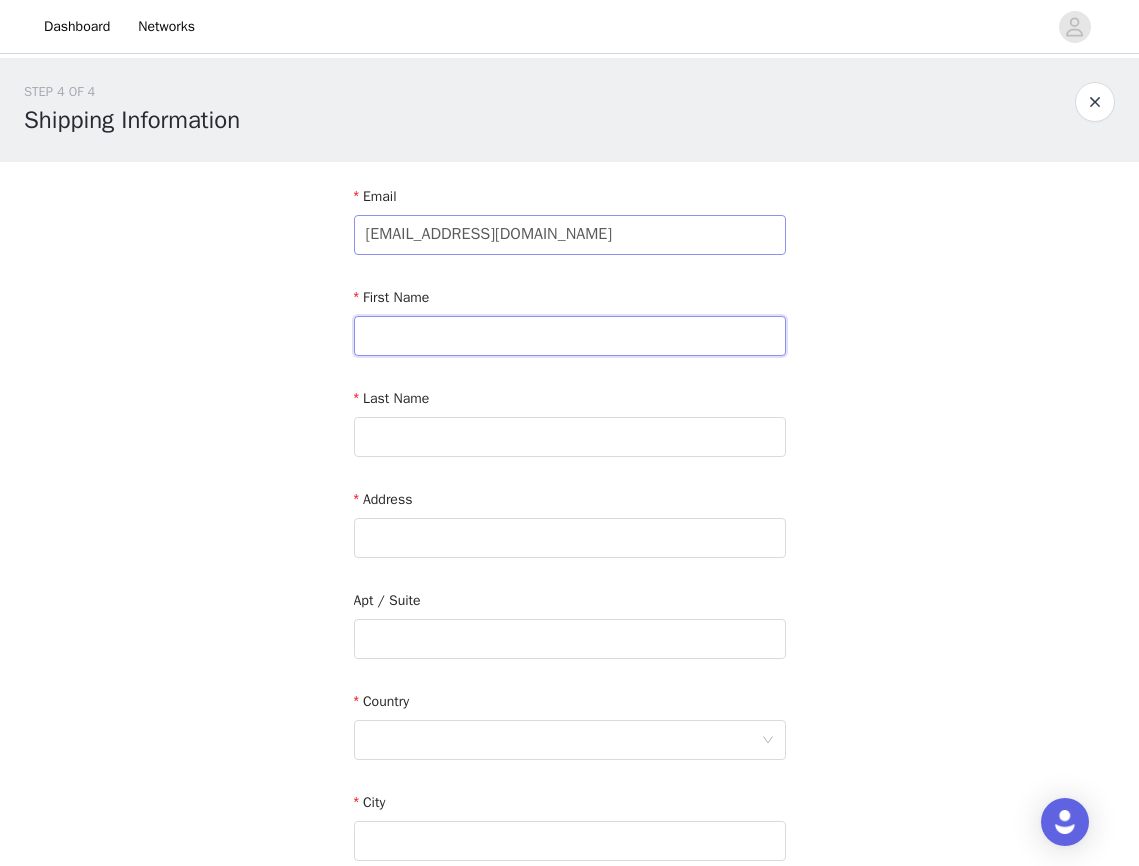 type on "Piper" 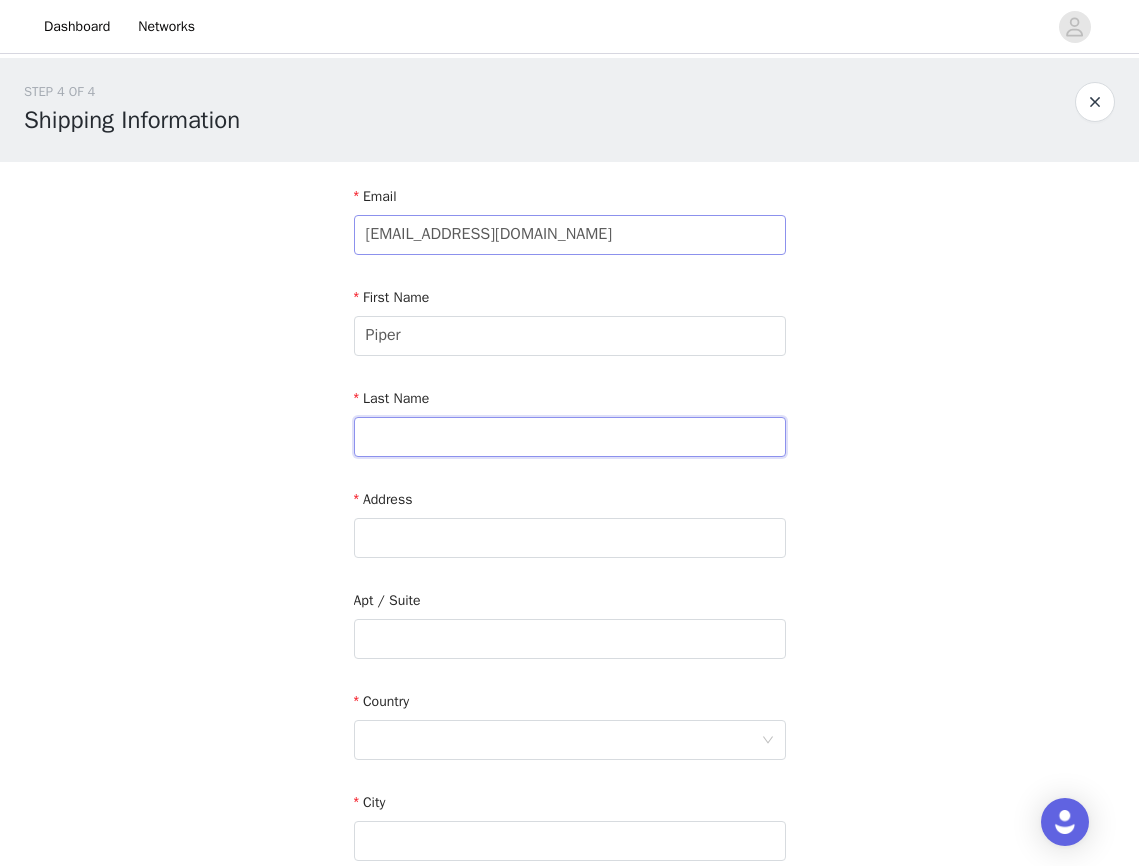 type on "[PERSON_NAME]" 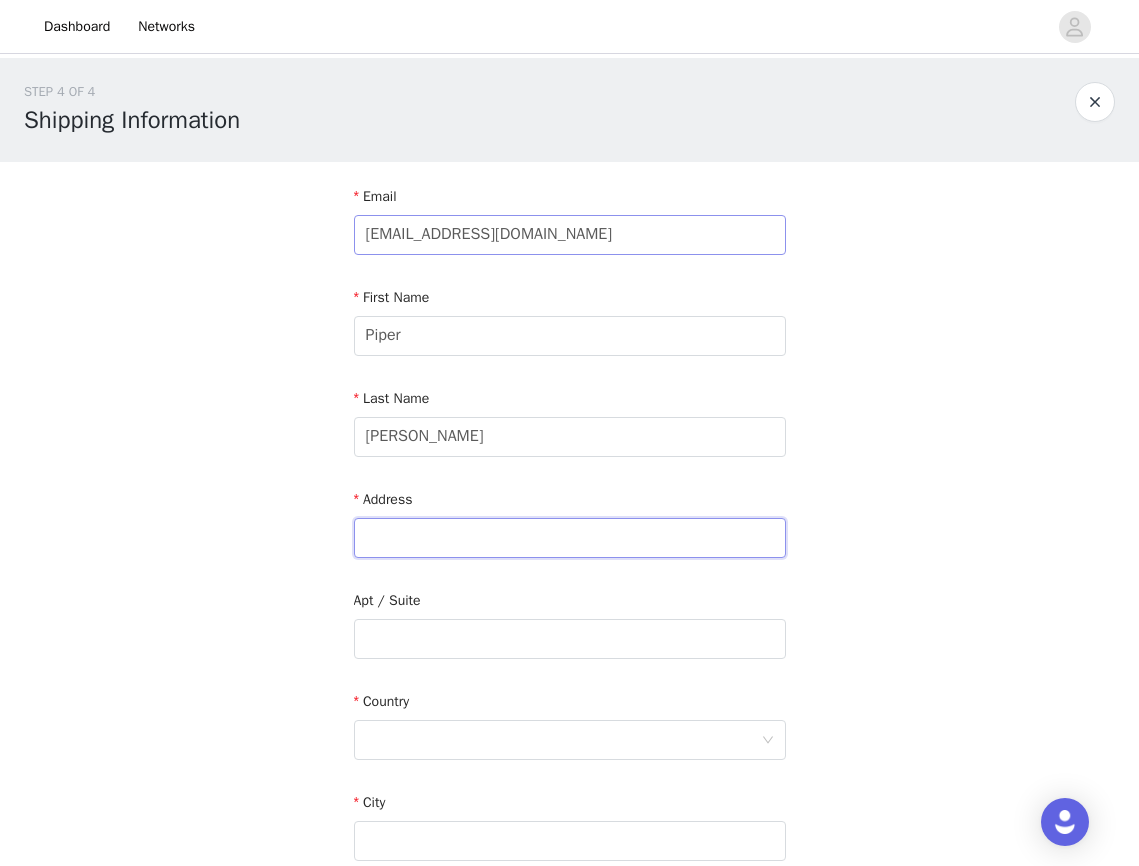 type on "[STREET_ADDRESS]" 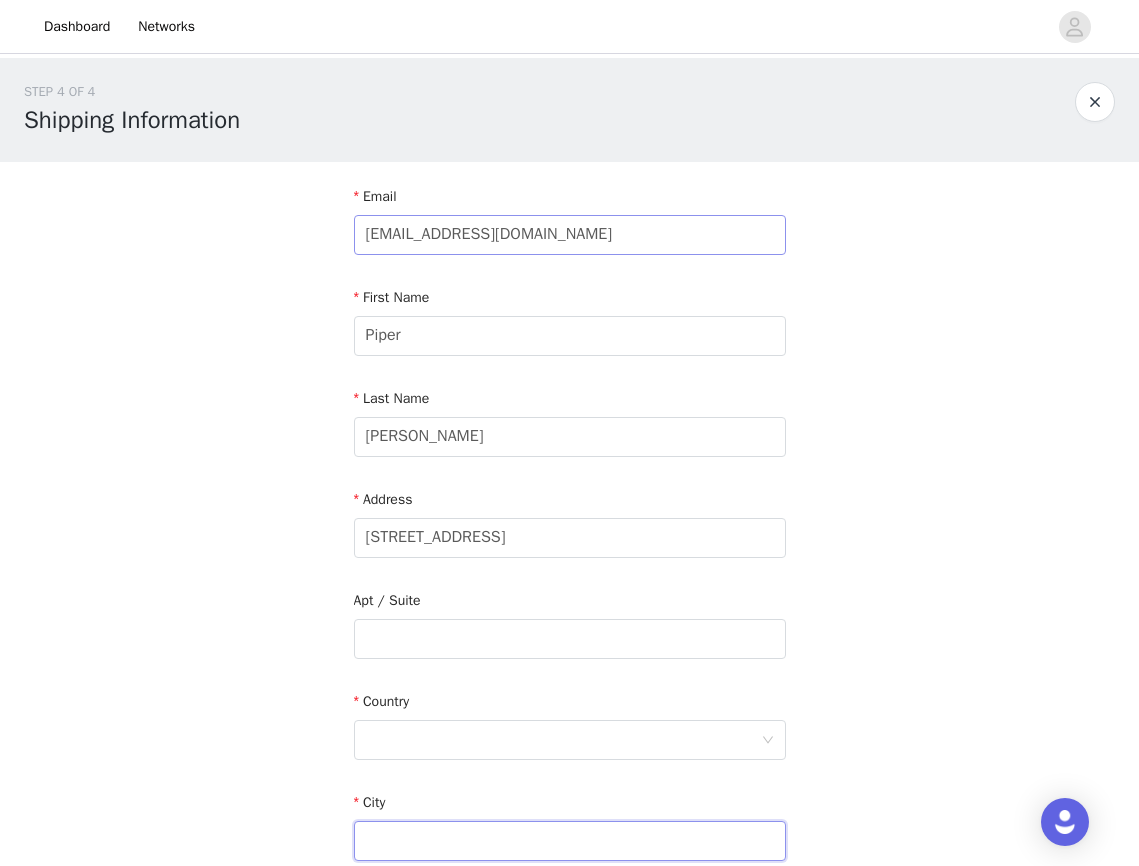 type on "[GEOGRAPHIC_DATA]" 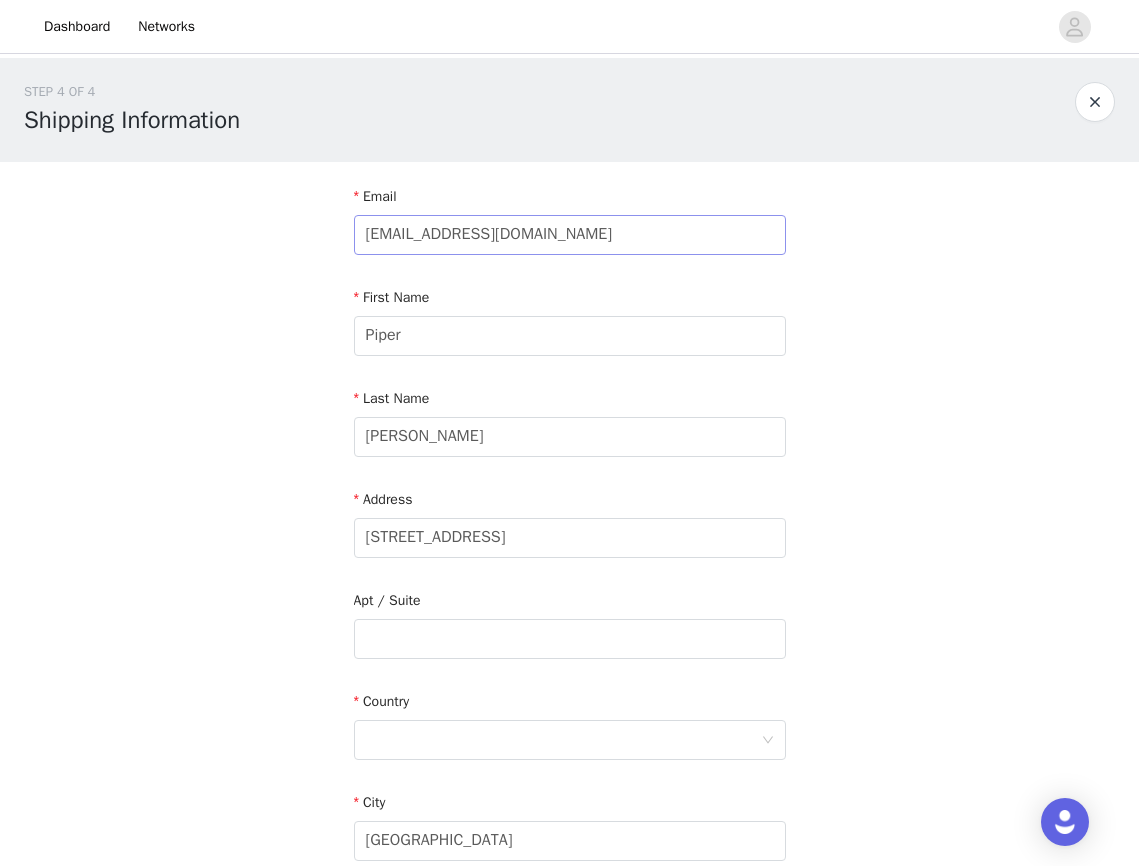 type on "95628" 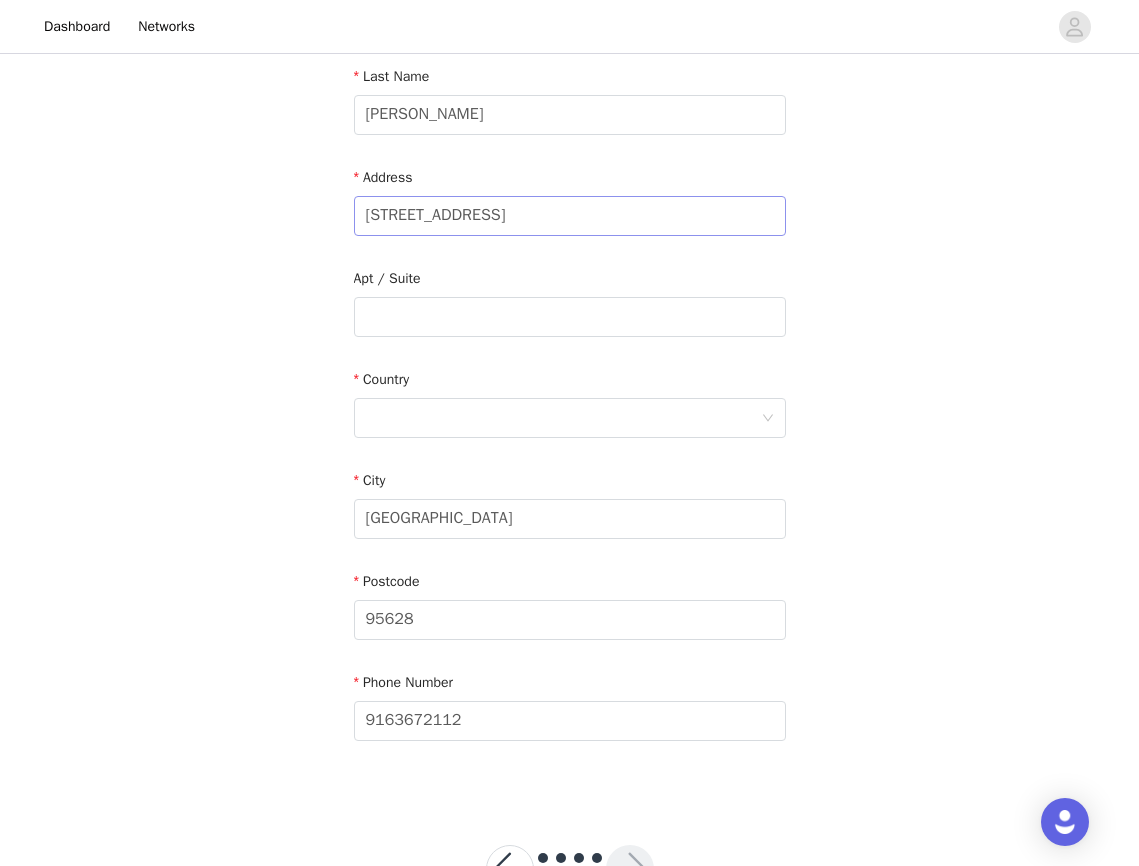 scroll, scrollTop: 324, scrollLeft: 0, axis: vertical 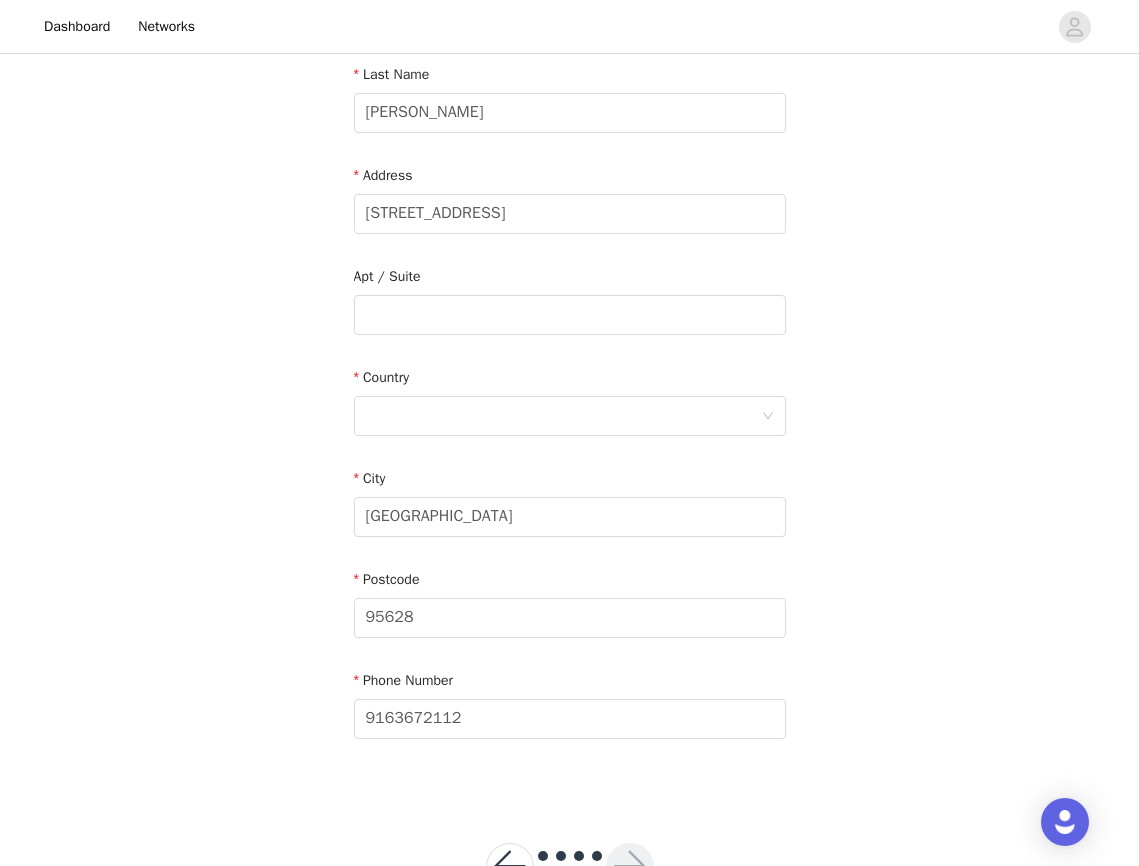 click on "Country" at bounding box center [570, 381] 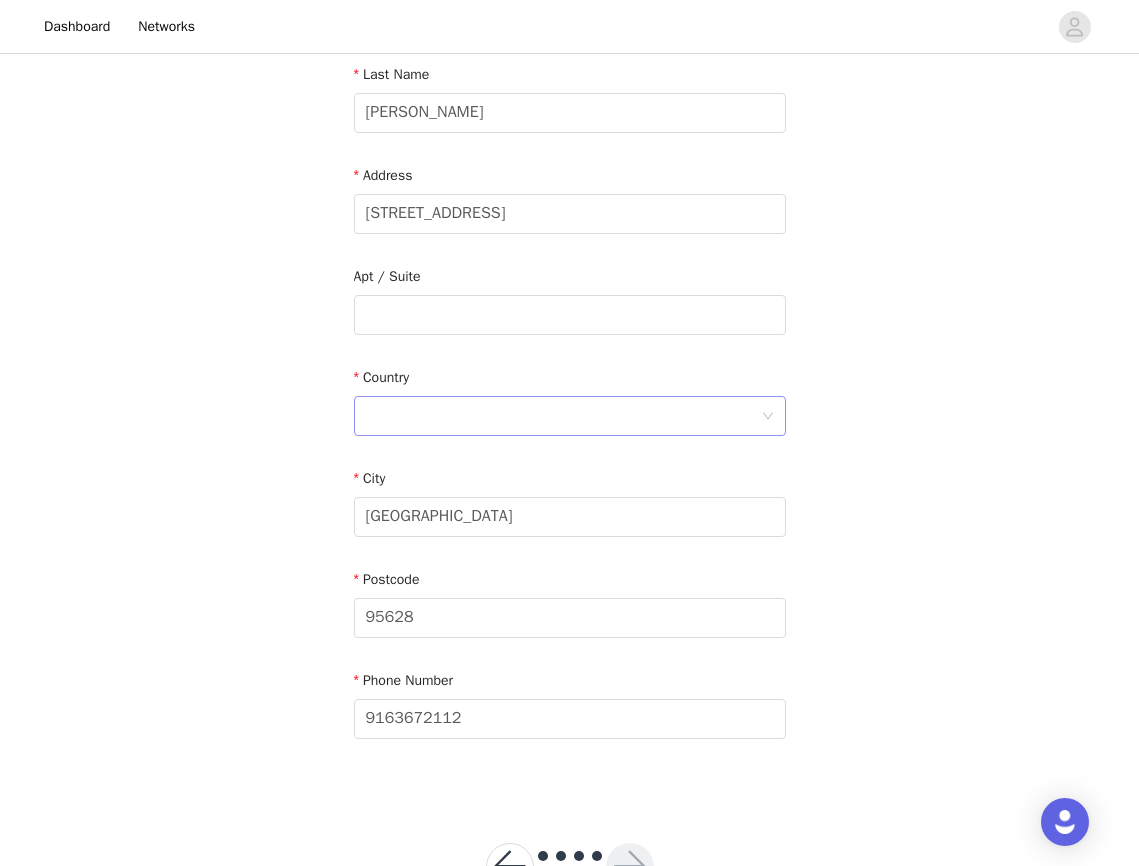 click at bounding box center (563, 416) 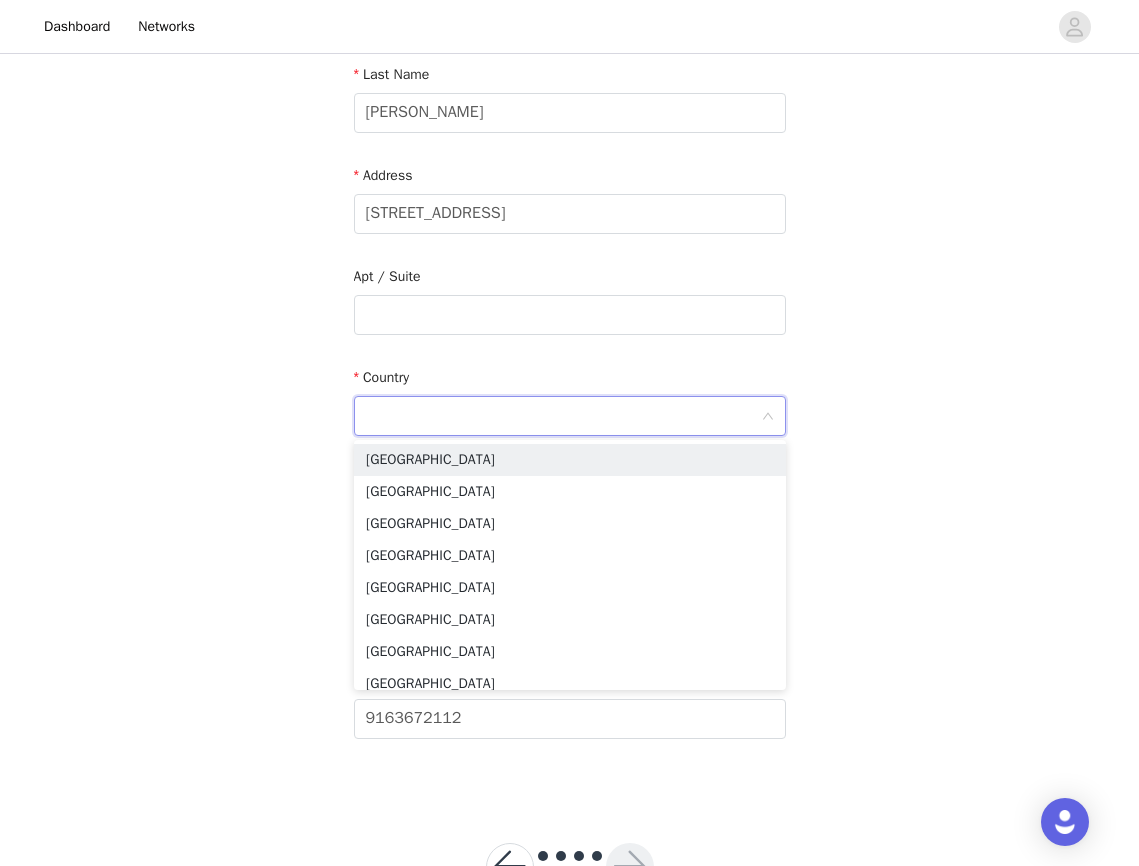 type on "[GEOGRAPHIC_DATA]" 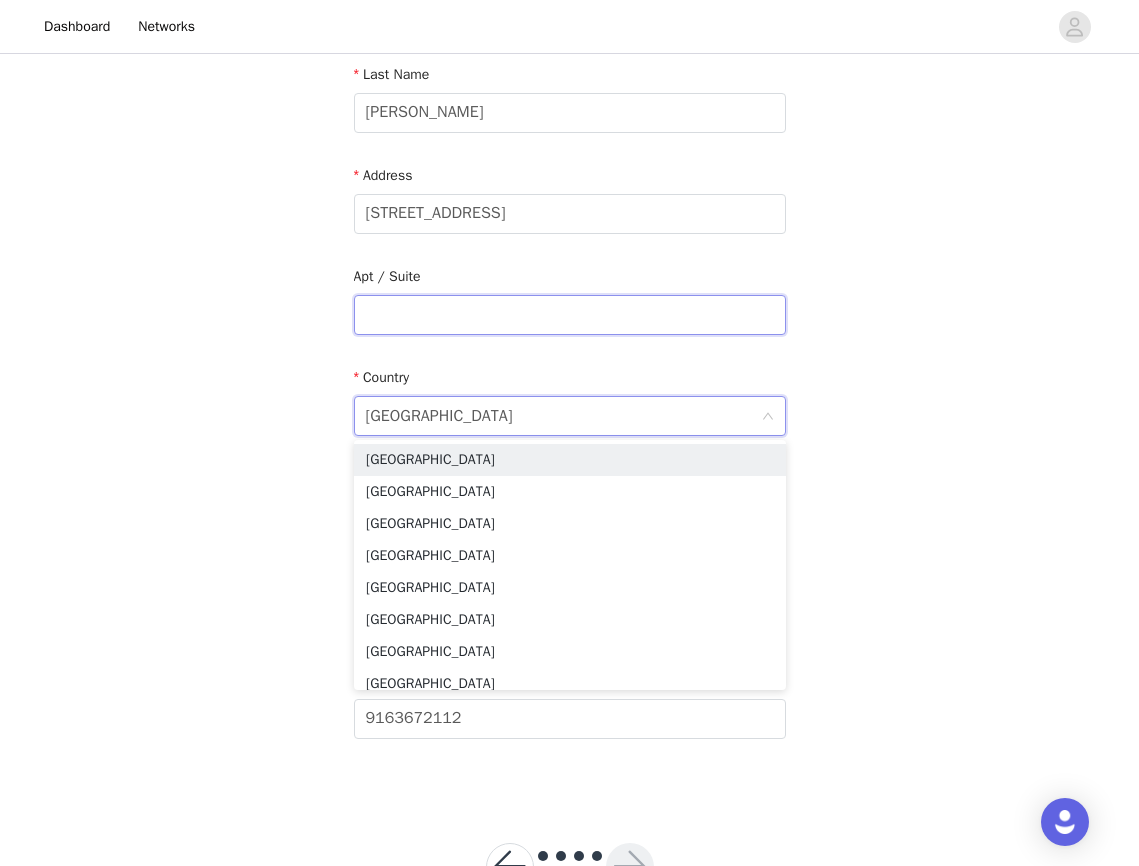 type on "apartment 1133 A" 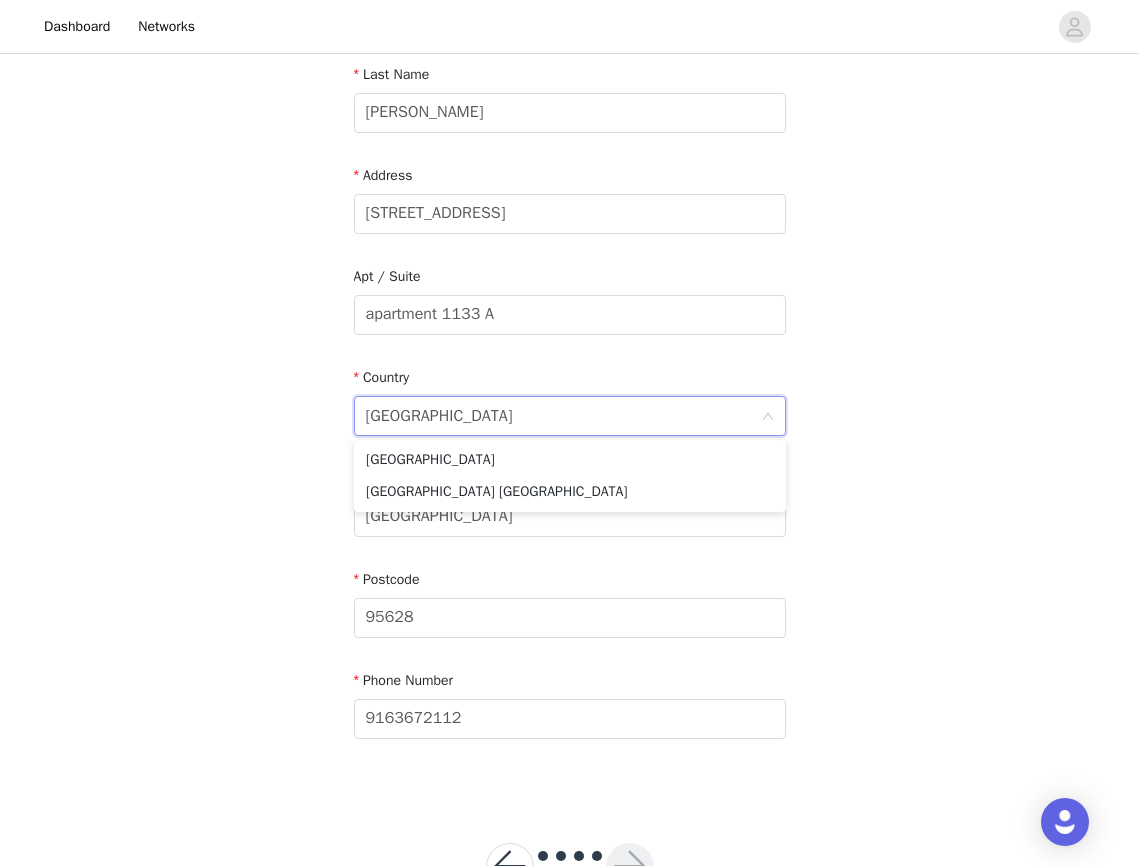 click on "STEP 4 OF 4
Shipping Information
Email [EMAIL_ADDRESS][DOMAIN_NAME]   First Name [PERSON_NAME]   Last Name [PERSON_NAME]   Address [STREET_ADDRESS]   Phone Number [PHONE_NUMBER]" at bounding box center (569, 264) 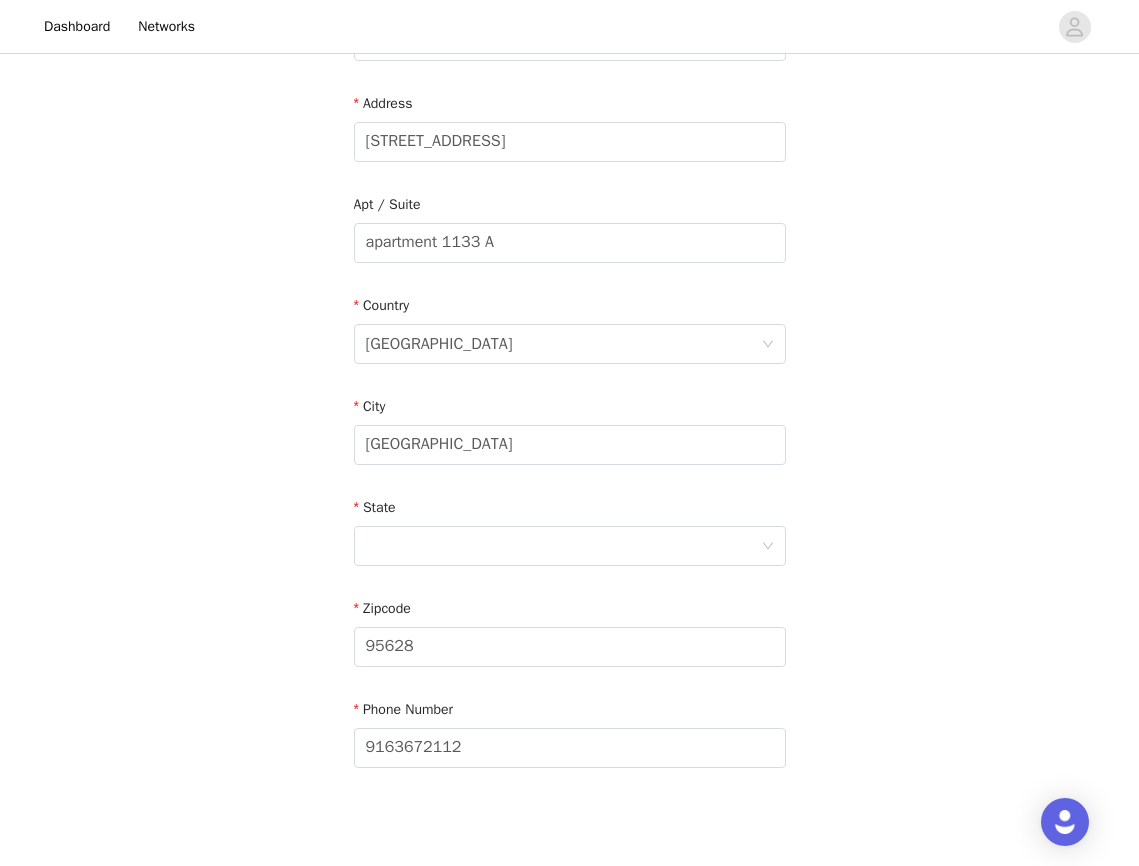 scroll, scrollTop: 497, scrollLeft: 0, axis: vertical 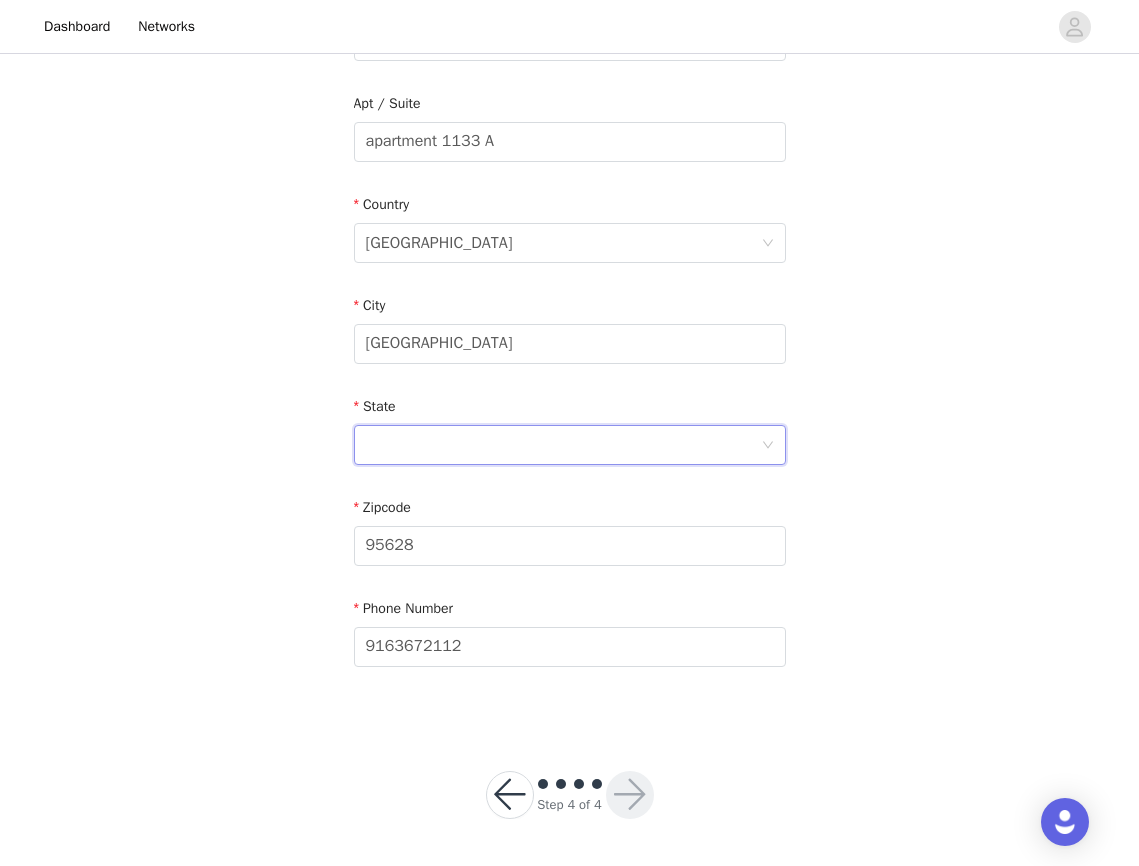 click at bounding box center (563, 445) 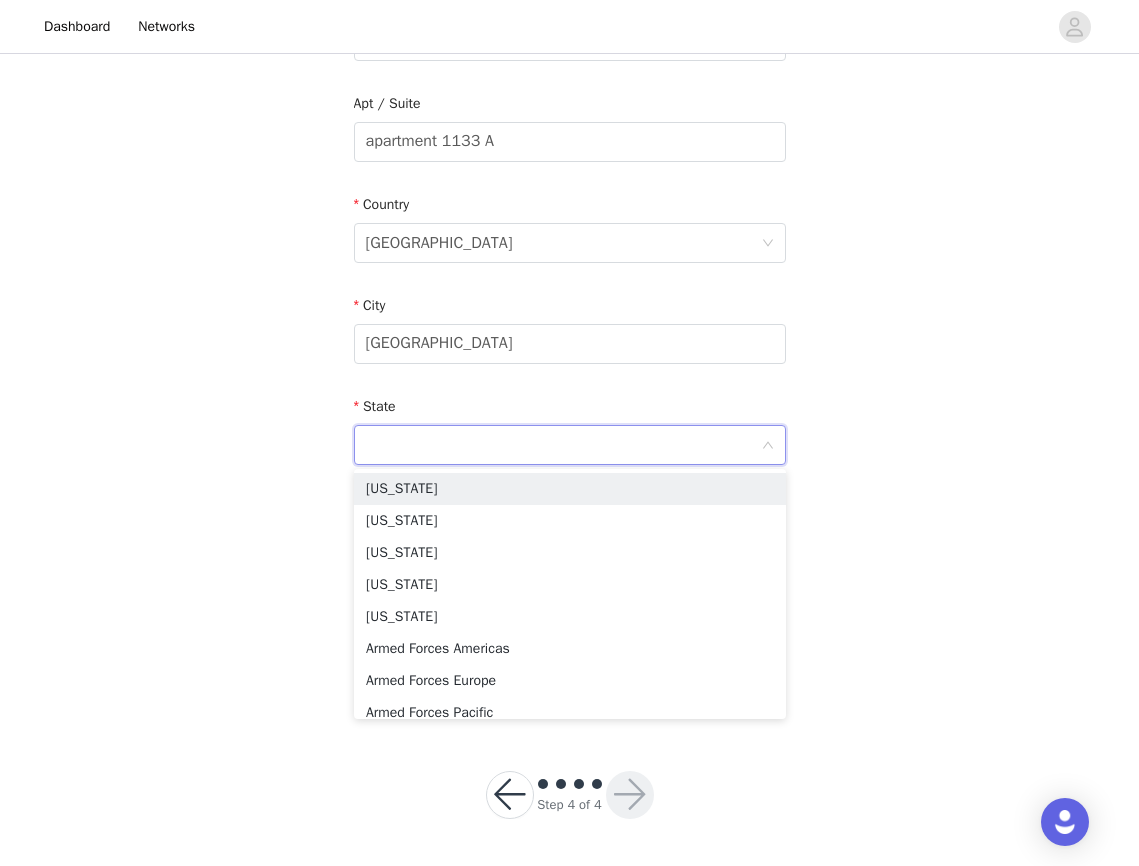 type on "CA" 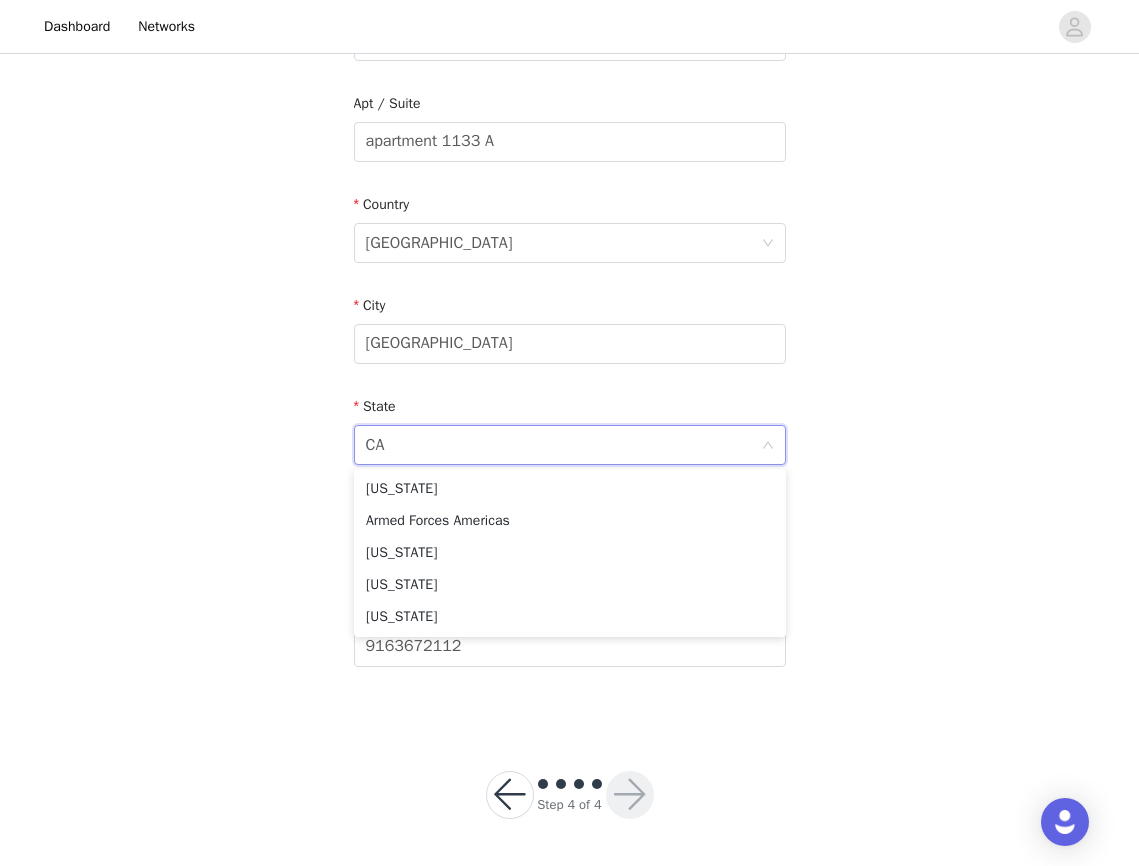 click on "STEP 4 OF 4
Shipping Information
Email [EMAIL_ADDRESS][DOMAIN_NAME]   First Name [PERSON_NAME]   Last Name [PERSON_NAME]   Address [STREET_ADDRESS][US_STATE]   Phone Number [PHONE_NUMBER]" at bounding box center (569, 142) 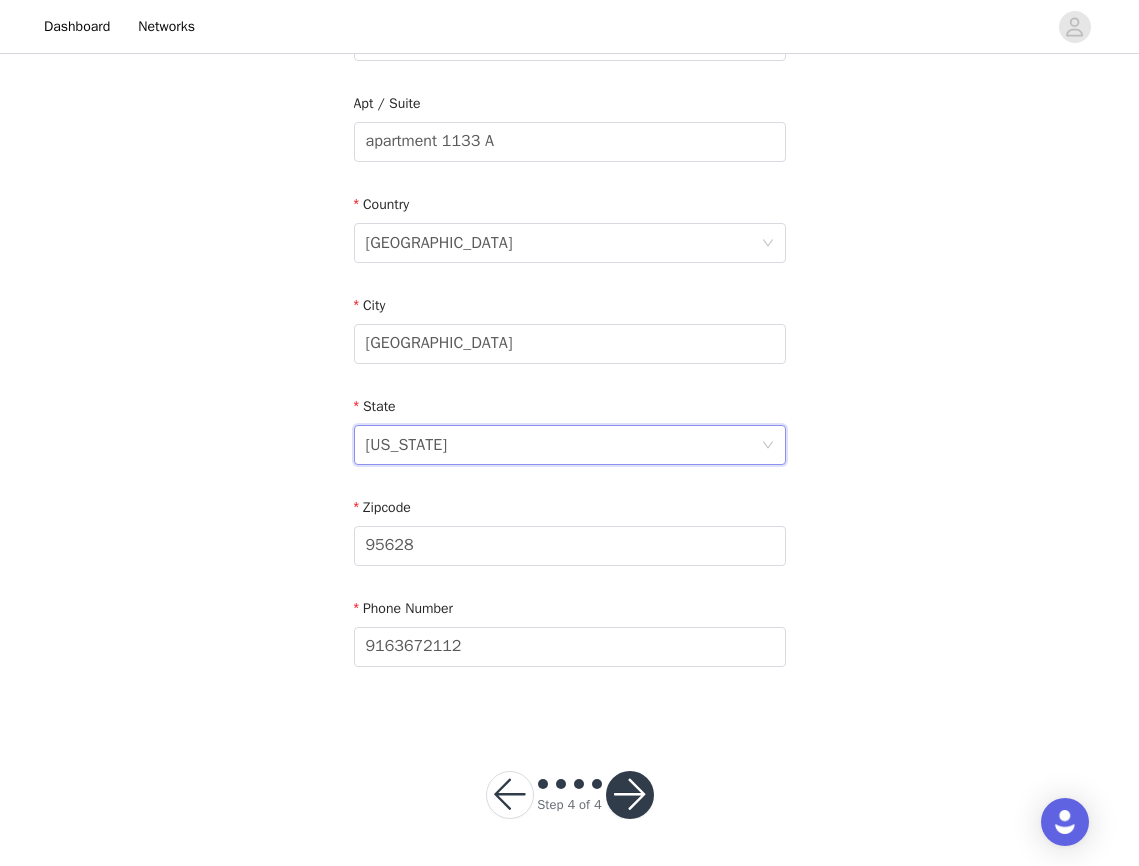click on "[US_STATE]" at bounding box center [563, 445] 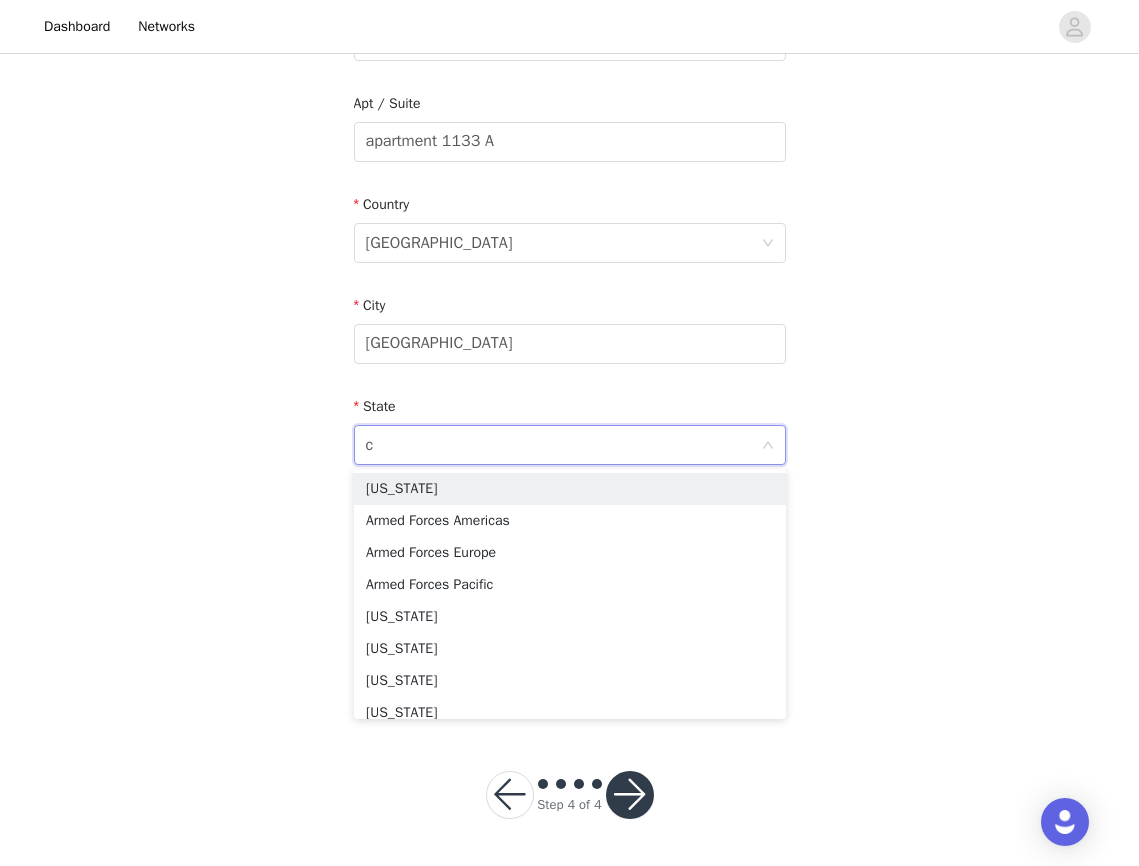 type on "ca" 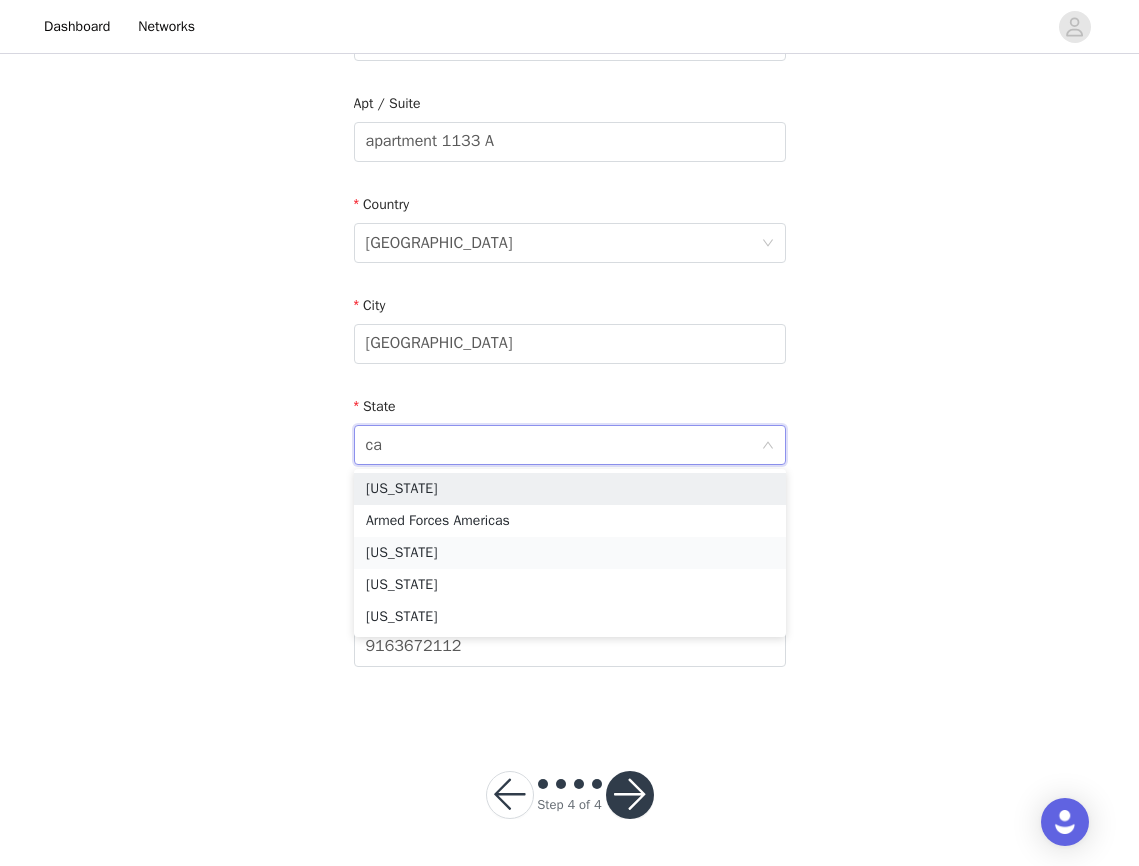 click on "[US_STATE]" at bounding box center [570, 553] 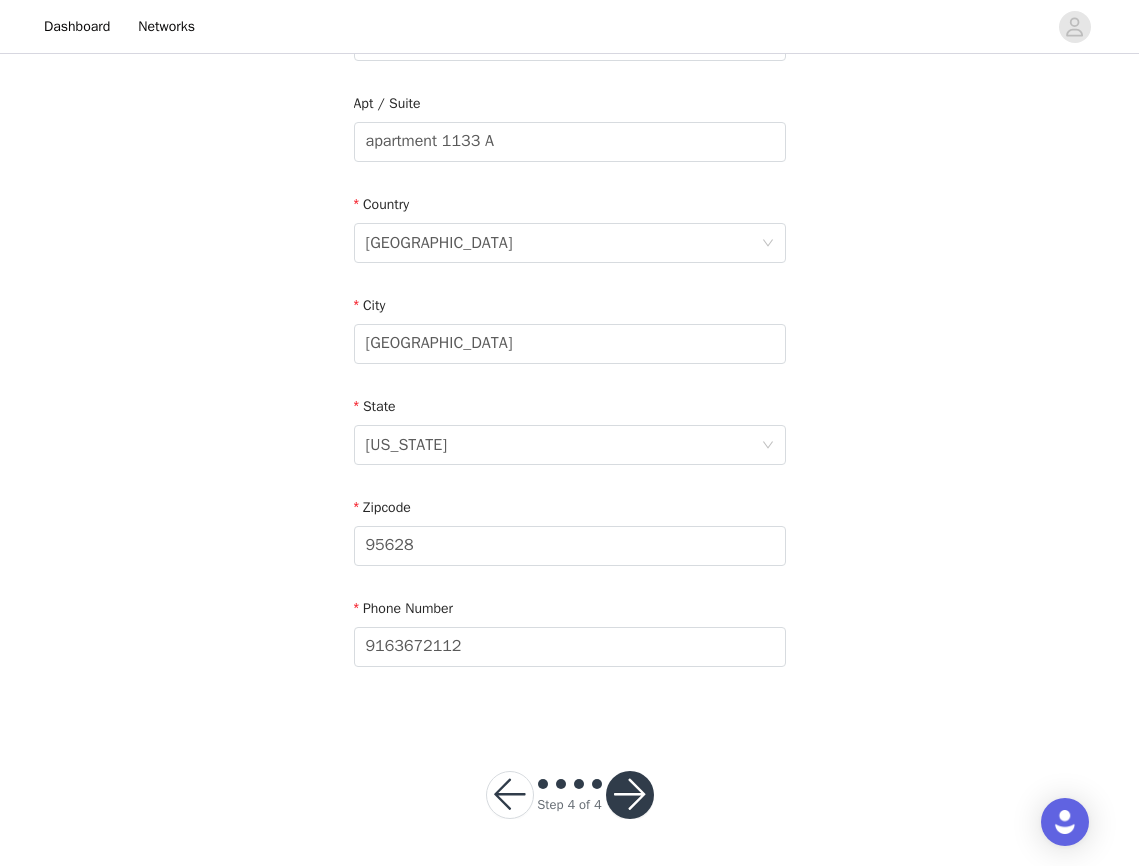 click at bounding box center [630, 795] 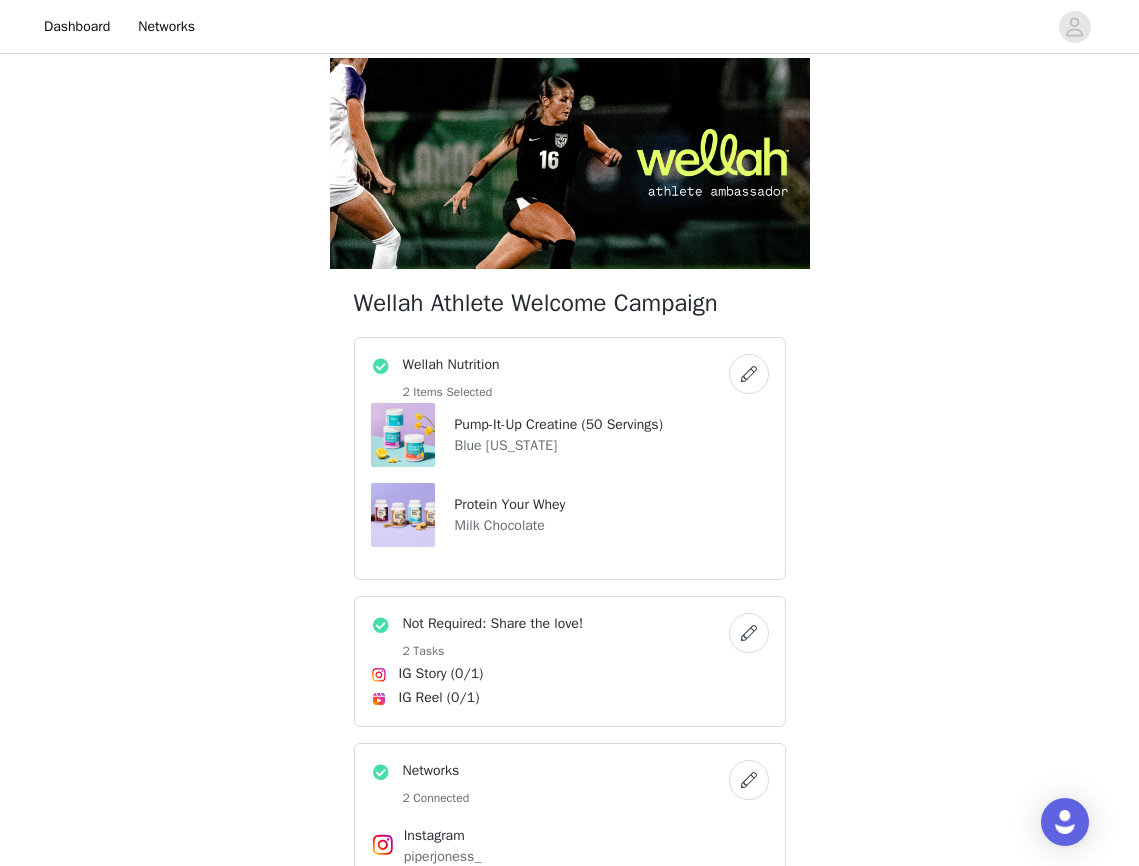 scroll, scrollTop: 395, scrollLeft: 0, axis: vertical 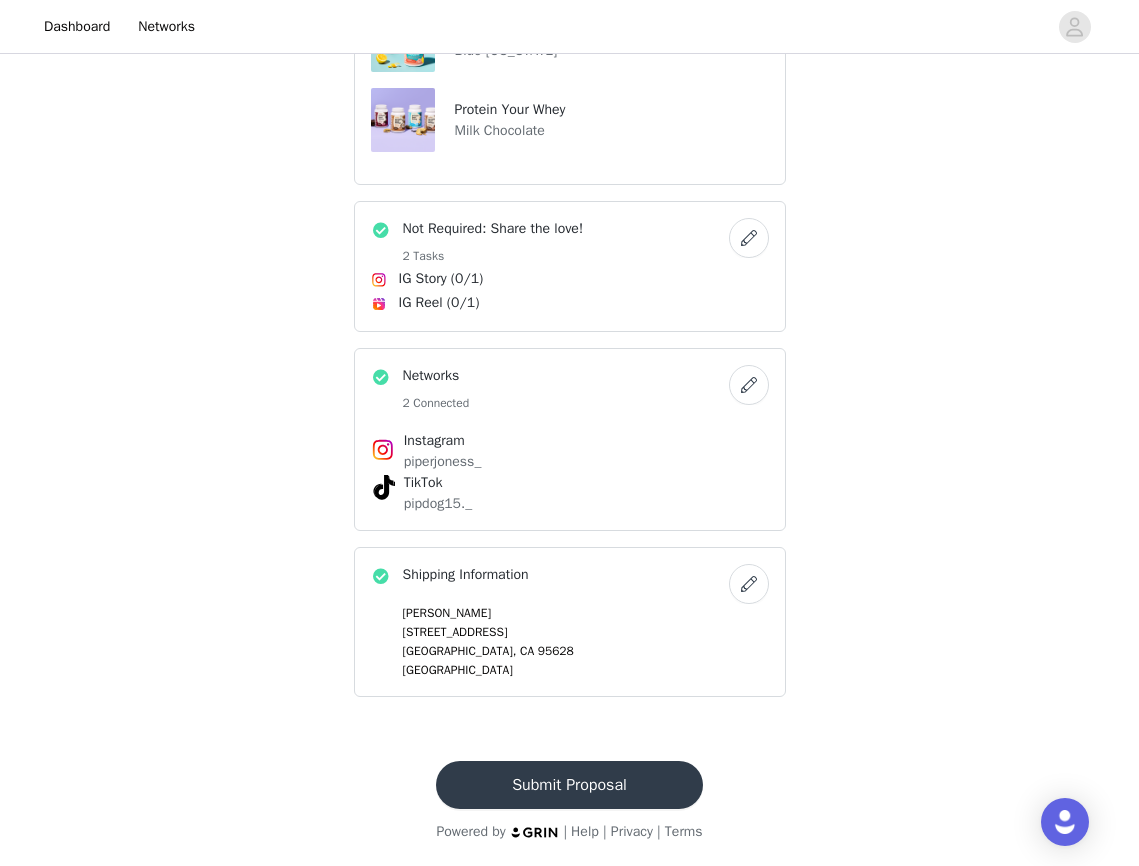 click at bounding box center (749, 584) 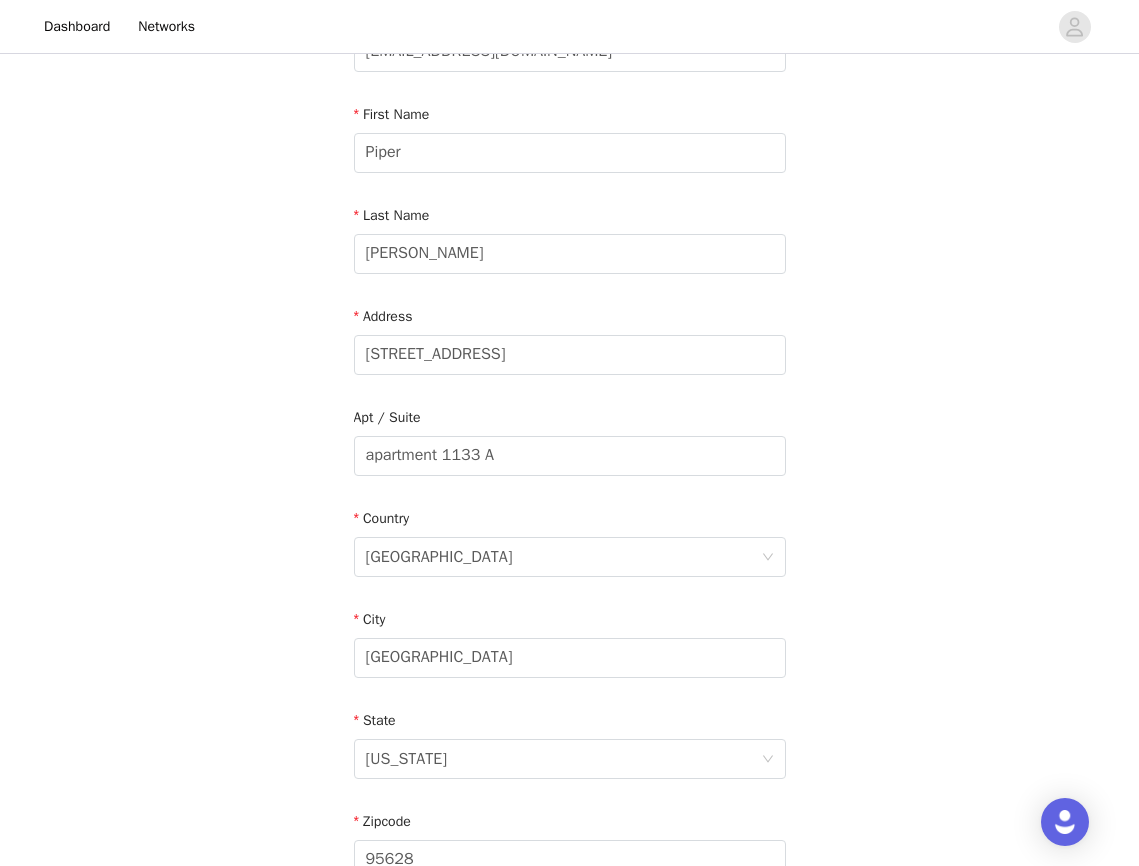 scroll, scrollTop: 184, scrollLeft: 0, axis: vertical 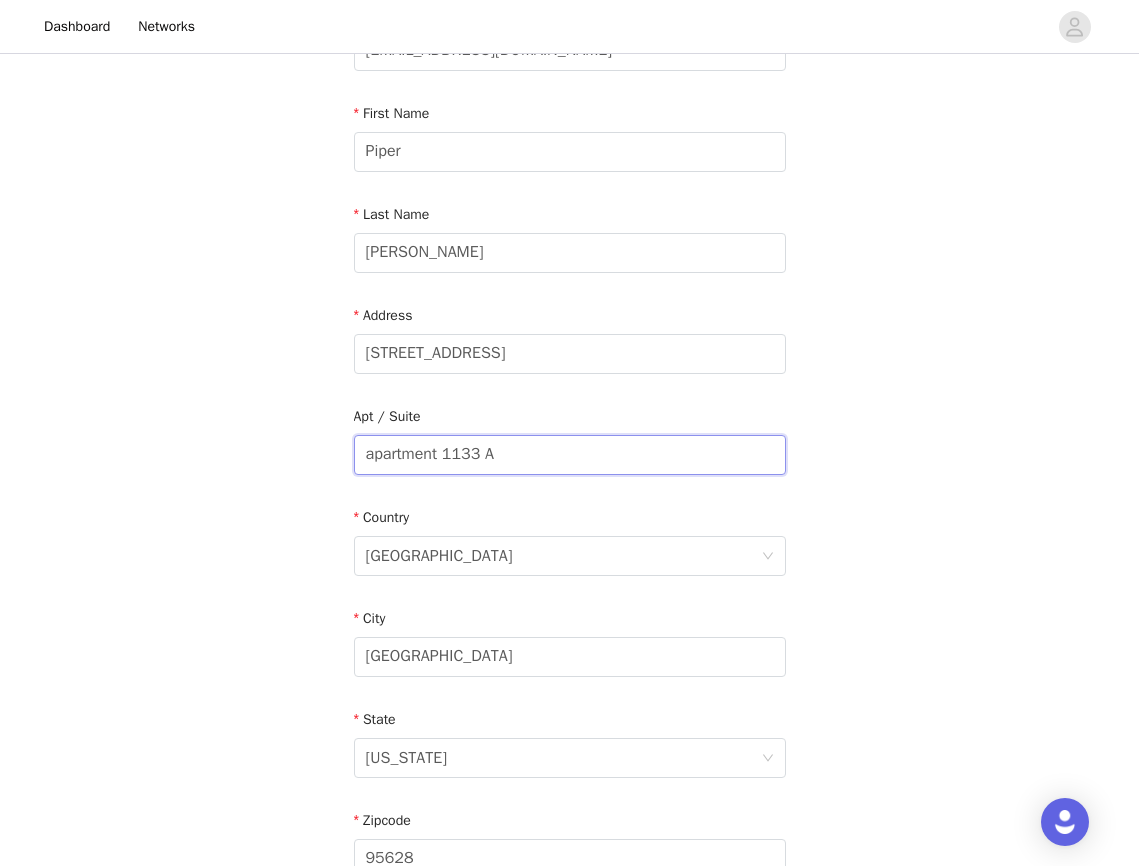 drag, startPoint x: 528, startPoint y: 447, endPoint x: 342, endPoint y: 439, distance: 186.17197 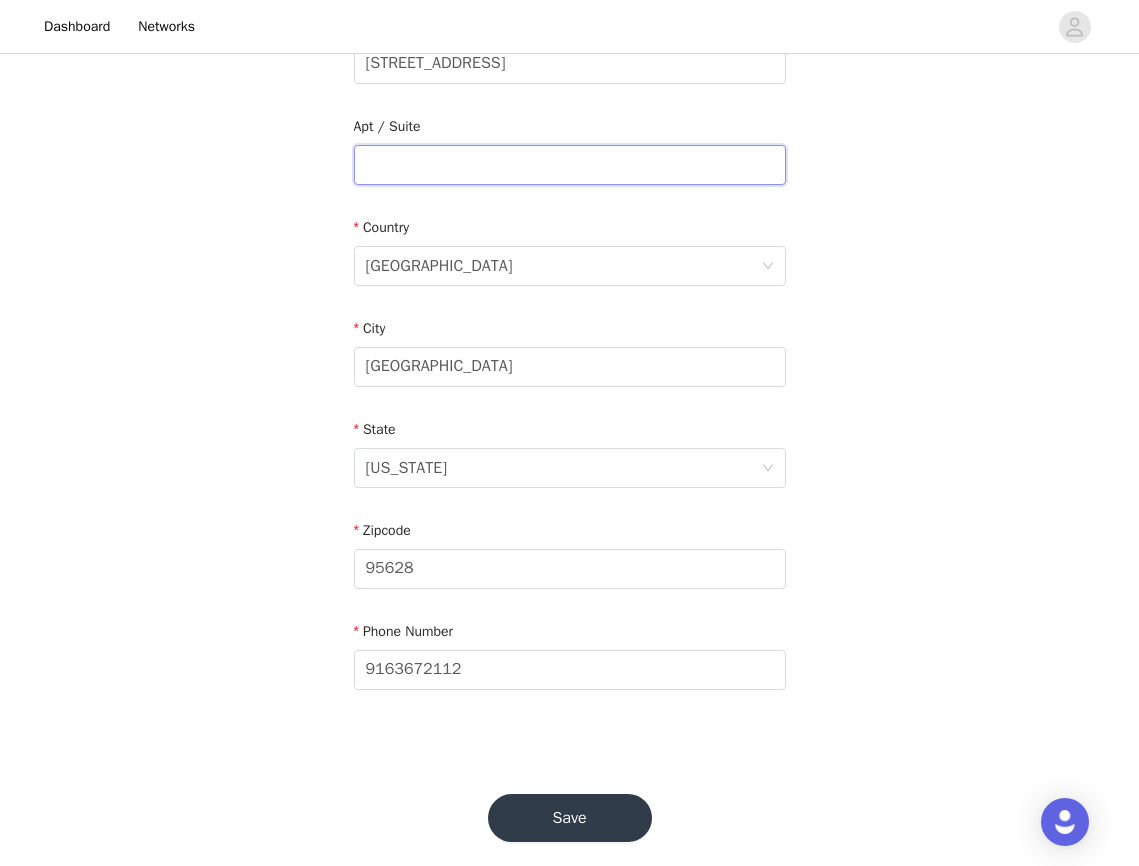 scroll, scrollTop: 497, scrollLeft: 0, axis: vertical 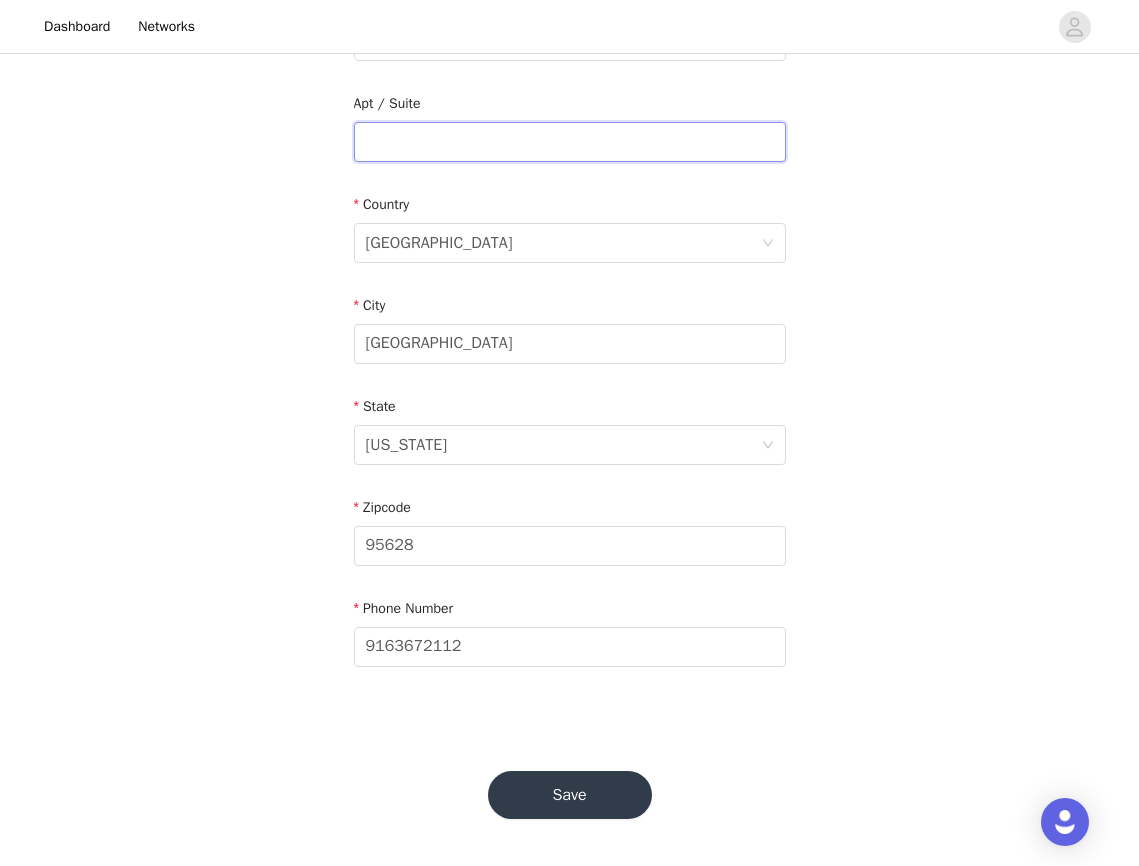 type 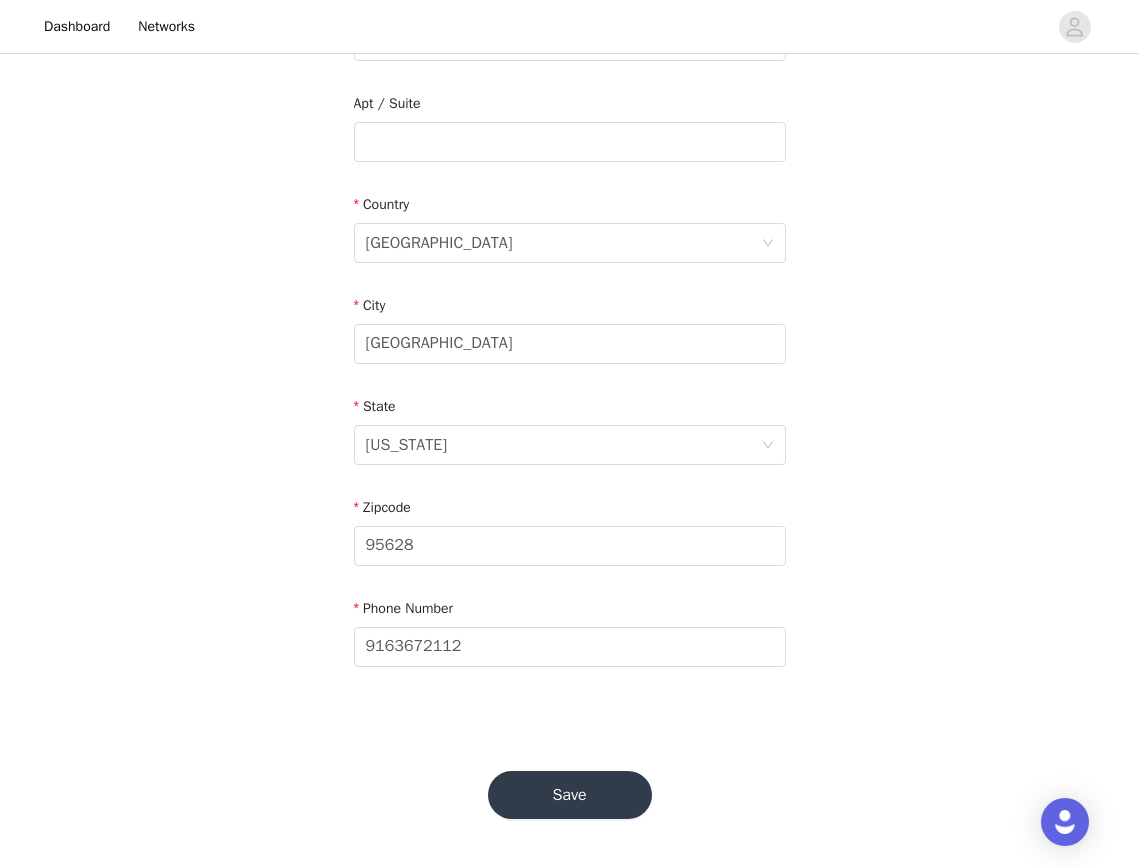 click on "Save" at bounding box center (570, 795) 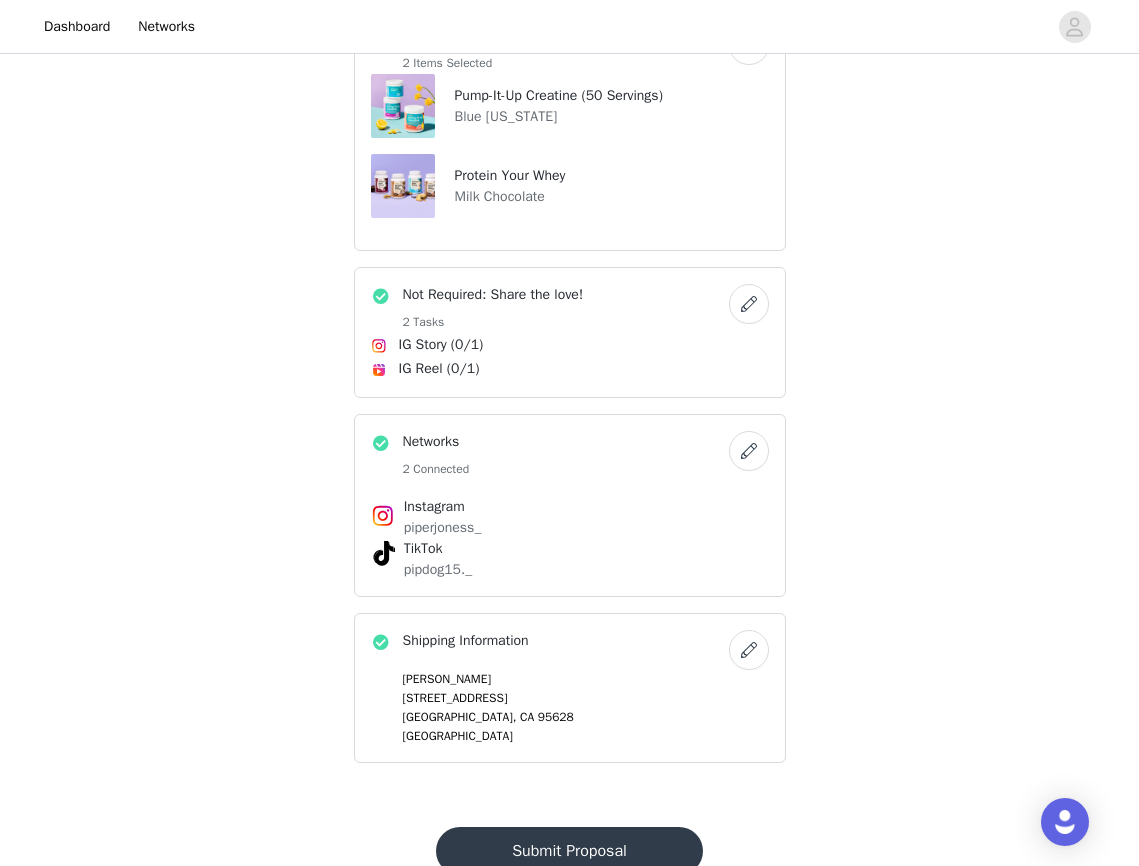 scroll, scrollTop: 395, scrollLeft: 0, axis: vertical 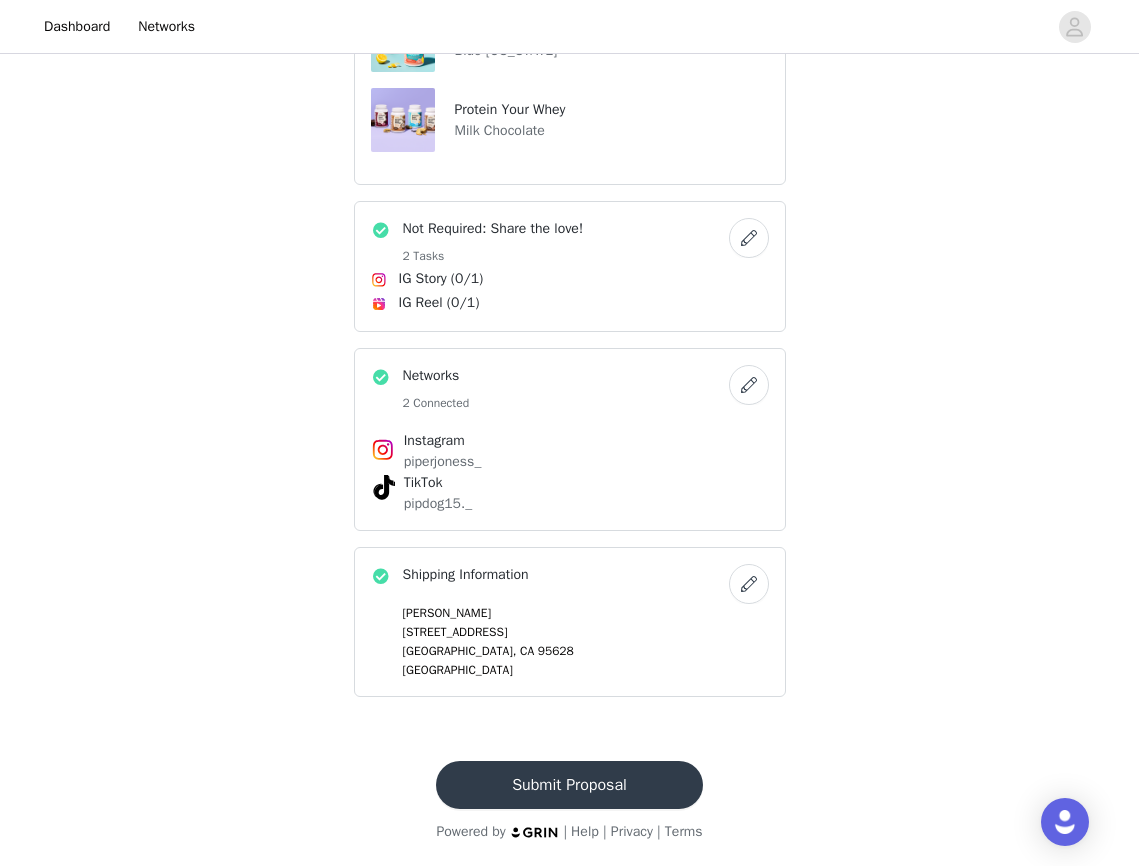 click on "Submit Proposal" at bounding box center [569, 785] 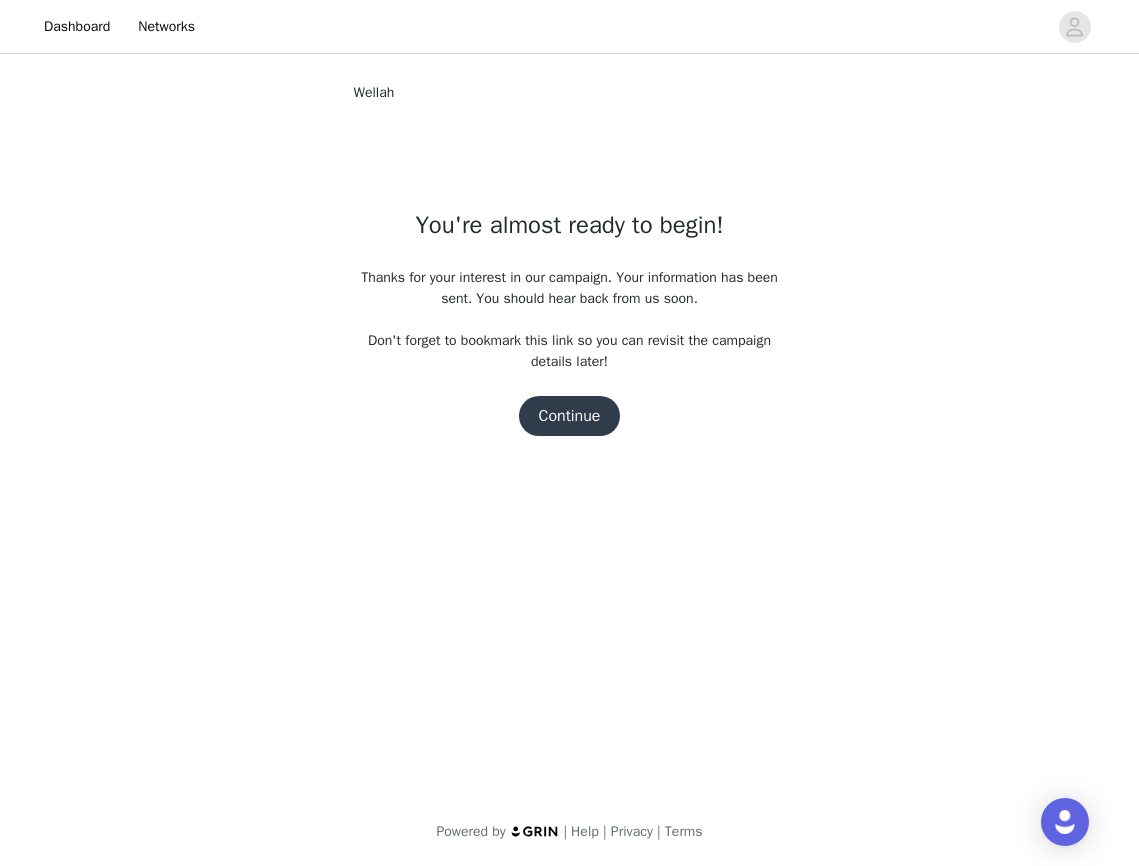 scroll, scrollTop: 0, scrollLeft: 0, axis: both 